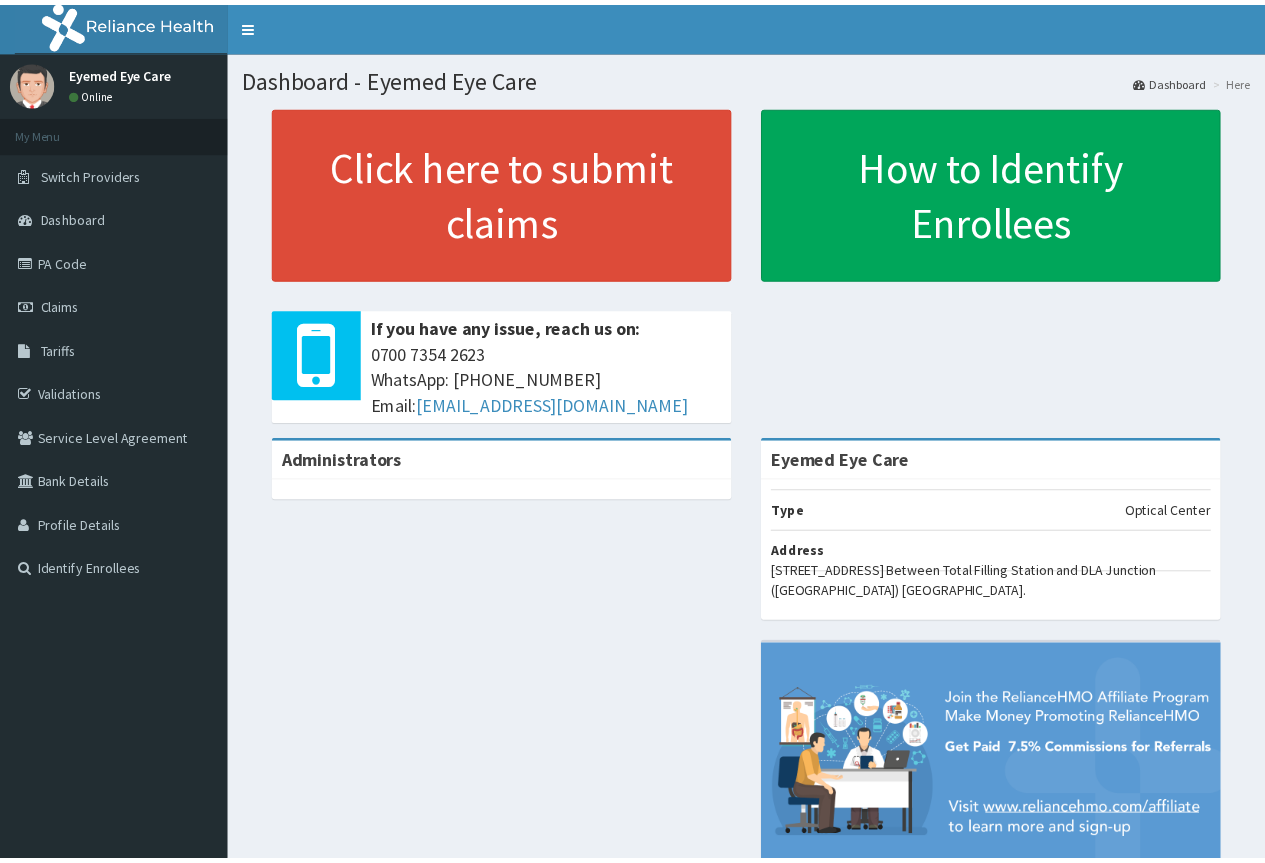 scroll, scrollTop: 0, scrollLeft: 0, axis: both 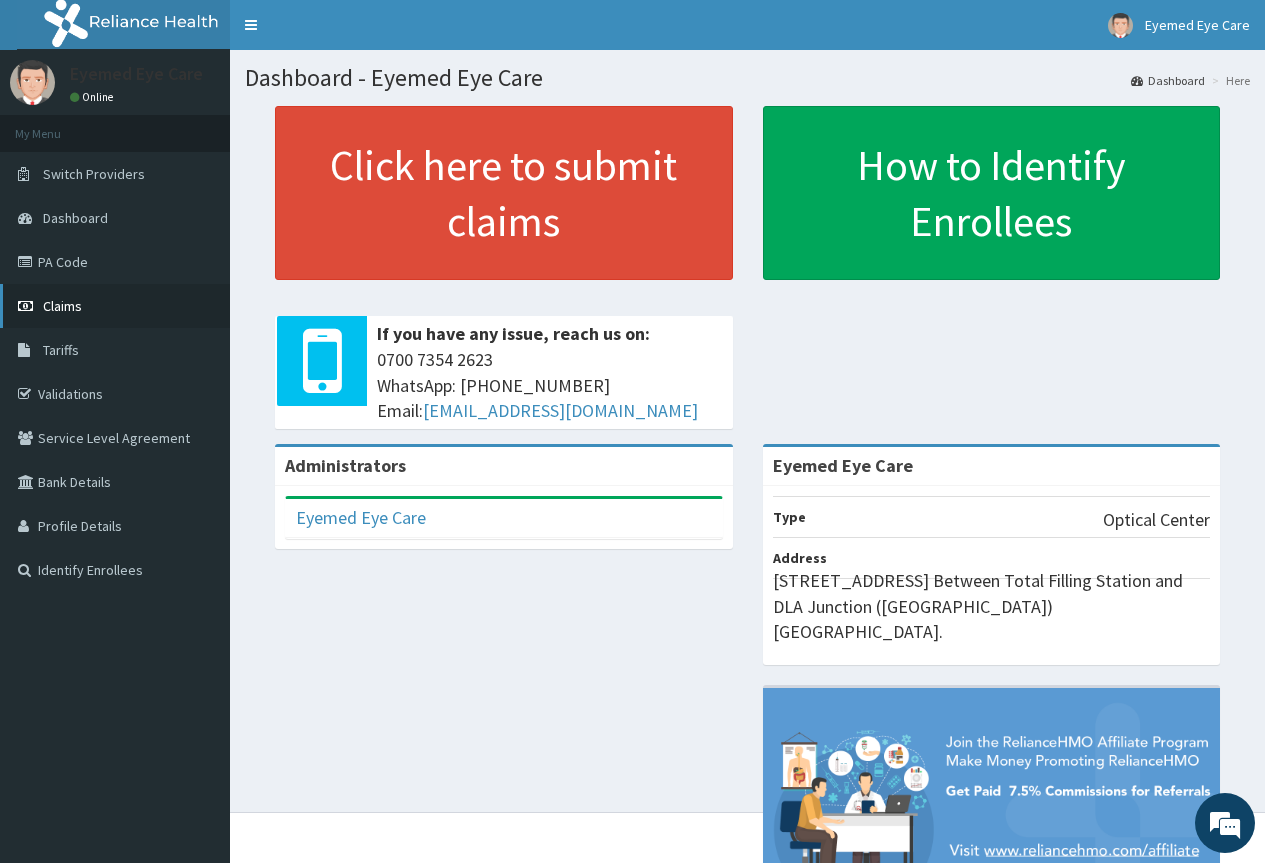 click on "Claims" at bounding box center [115, 306] 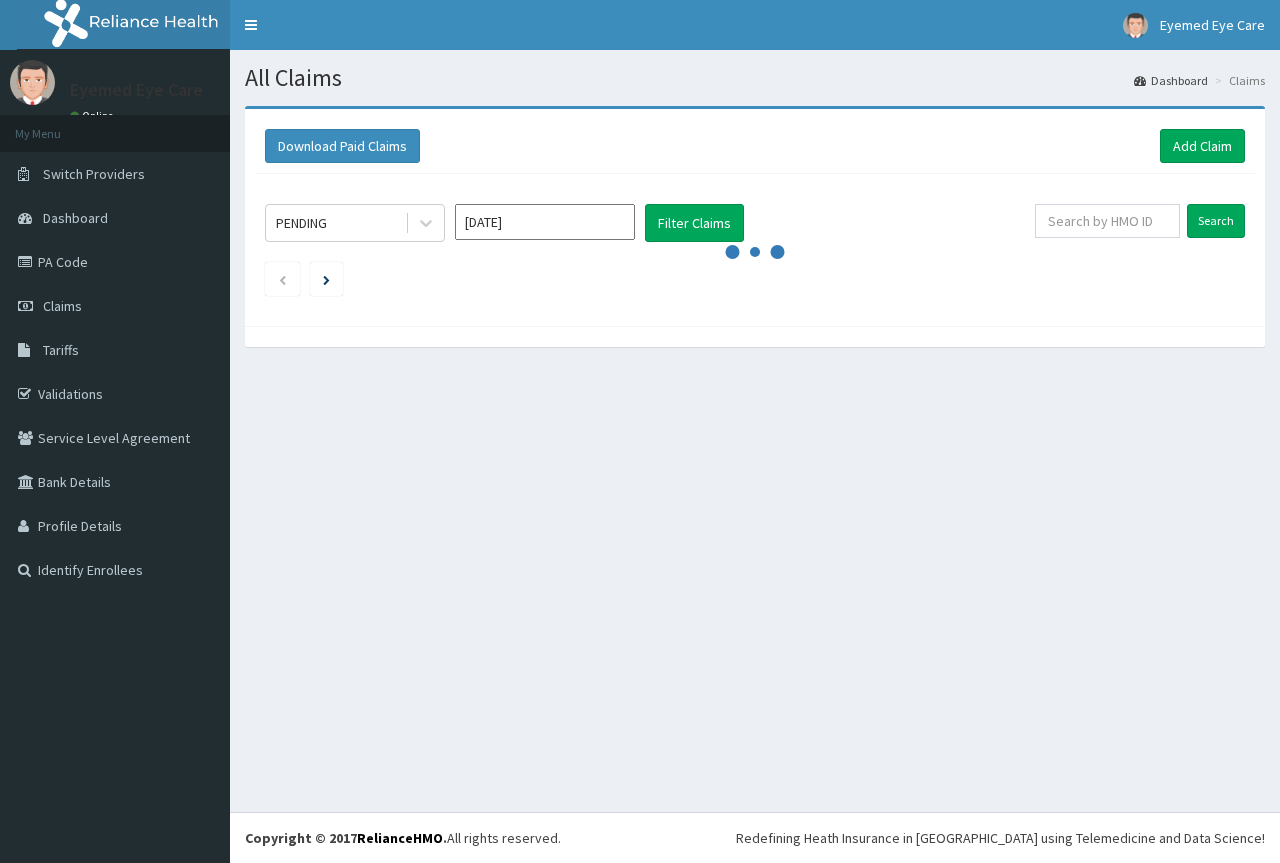 scroll, scrollTop: 0, scrollLeft: 0, axis: both 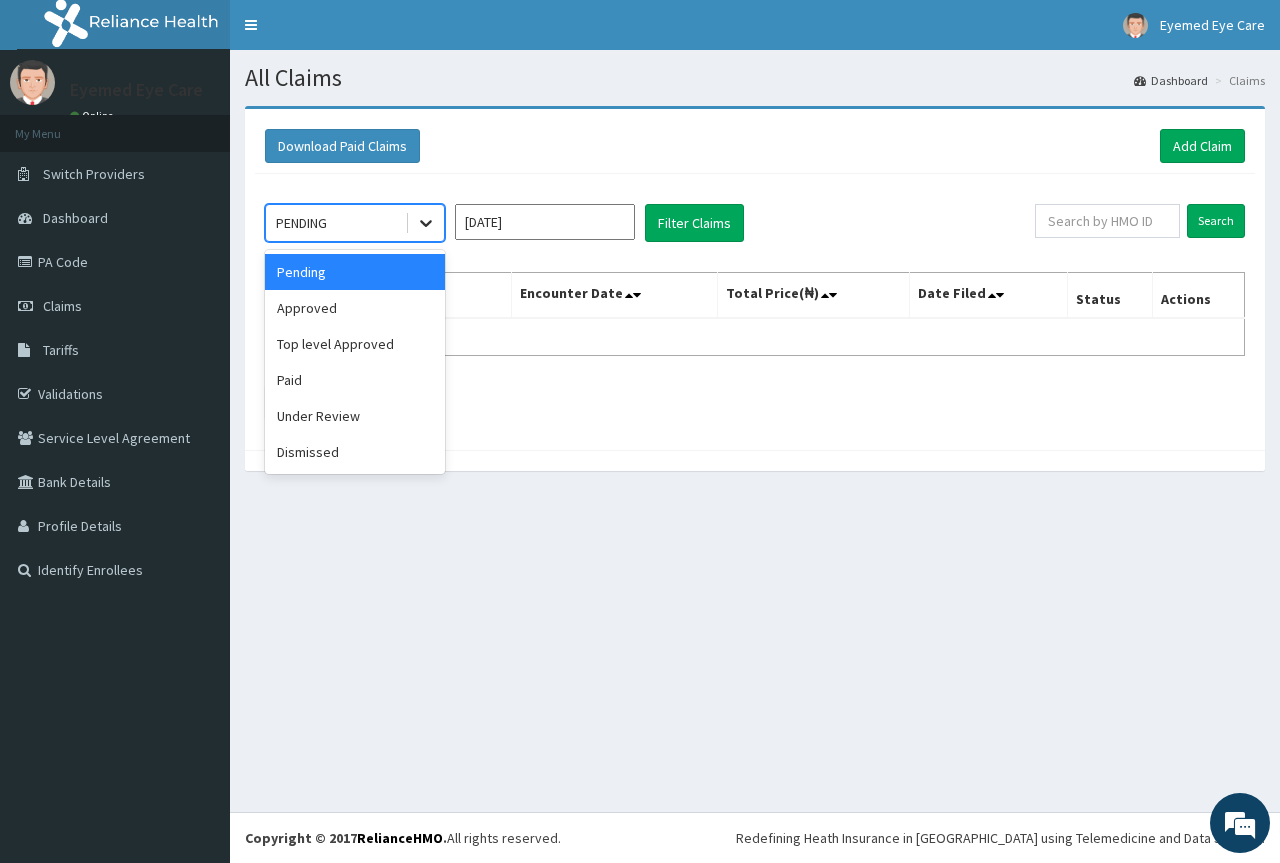 click 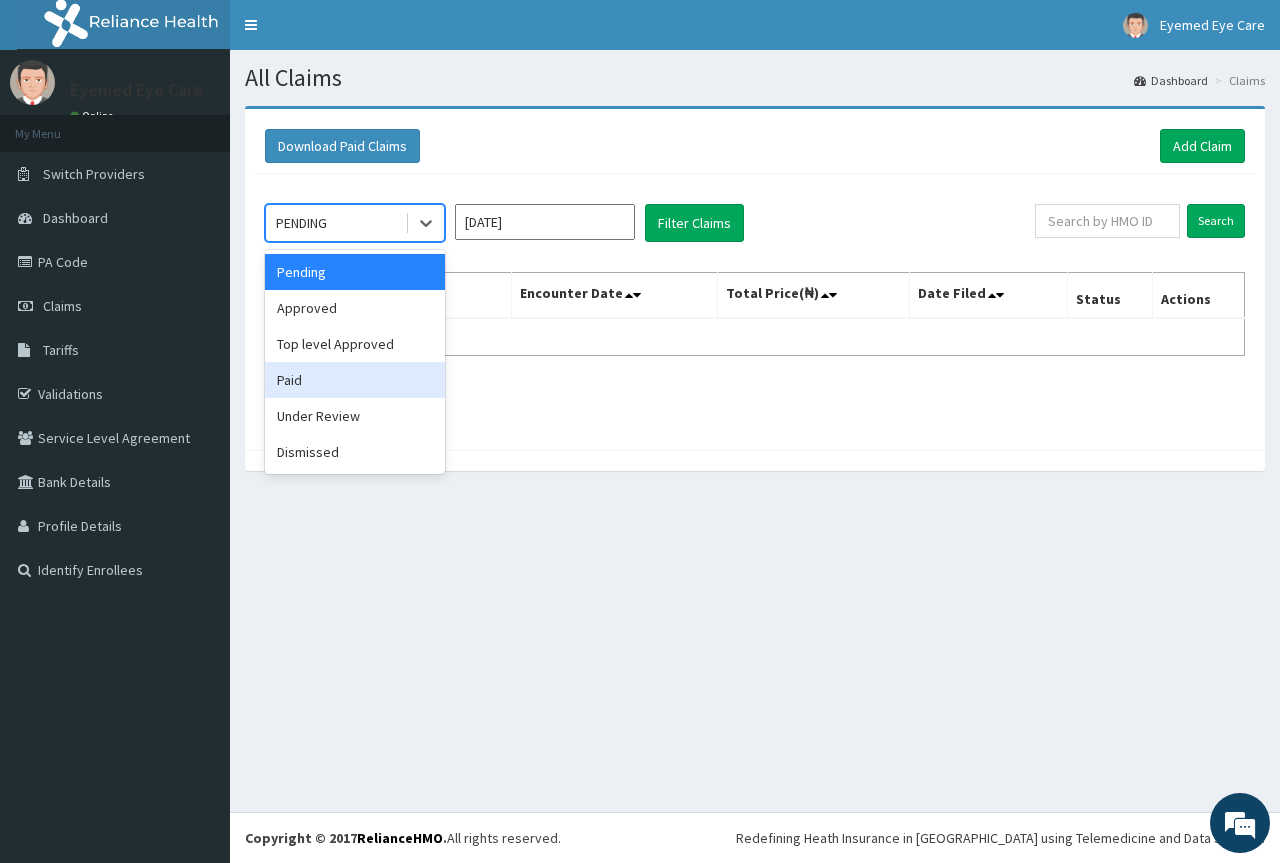 drag, startPoint x: 375, startPoint y: 375, endPoint x: 500, endPoint y: 281, distance: 156.40013 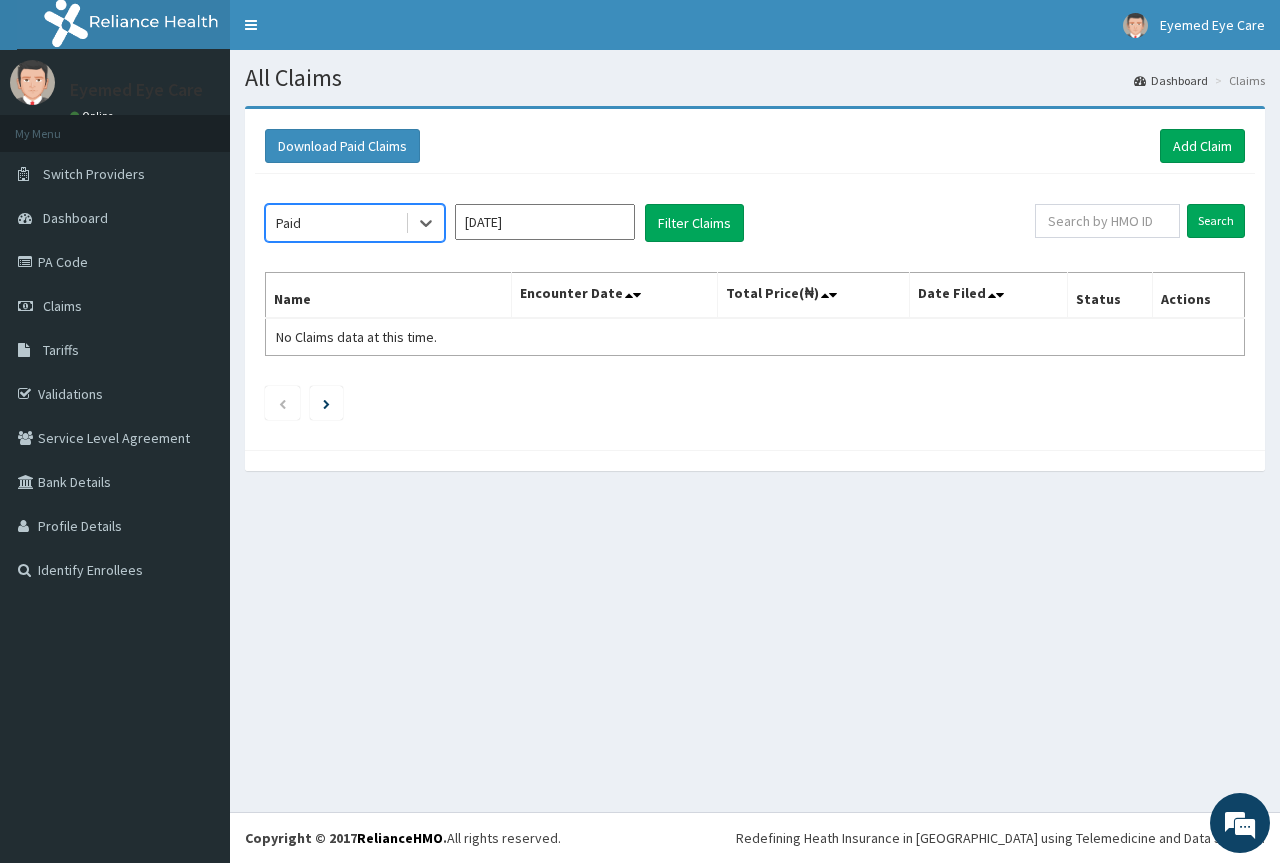 click on "[DATE]" at bounding box center (545, 222) 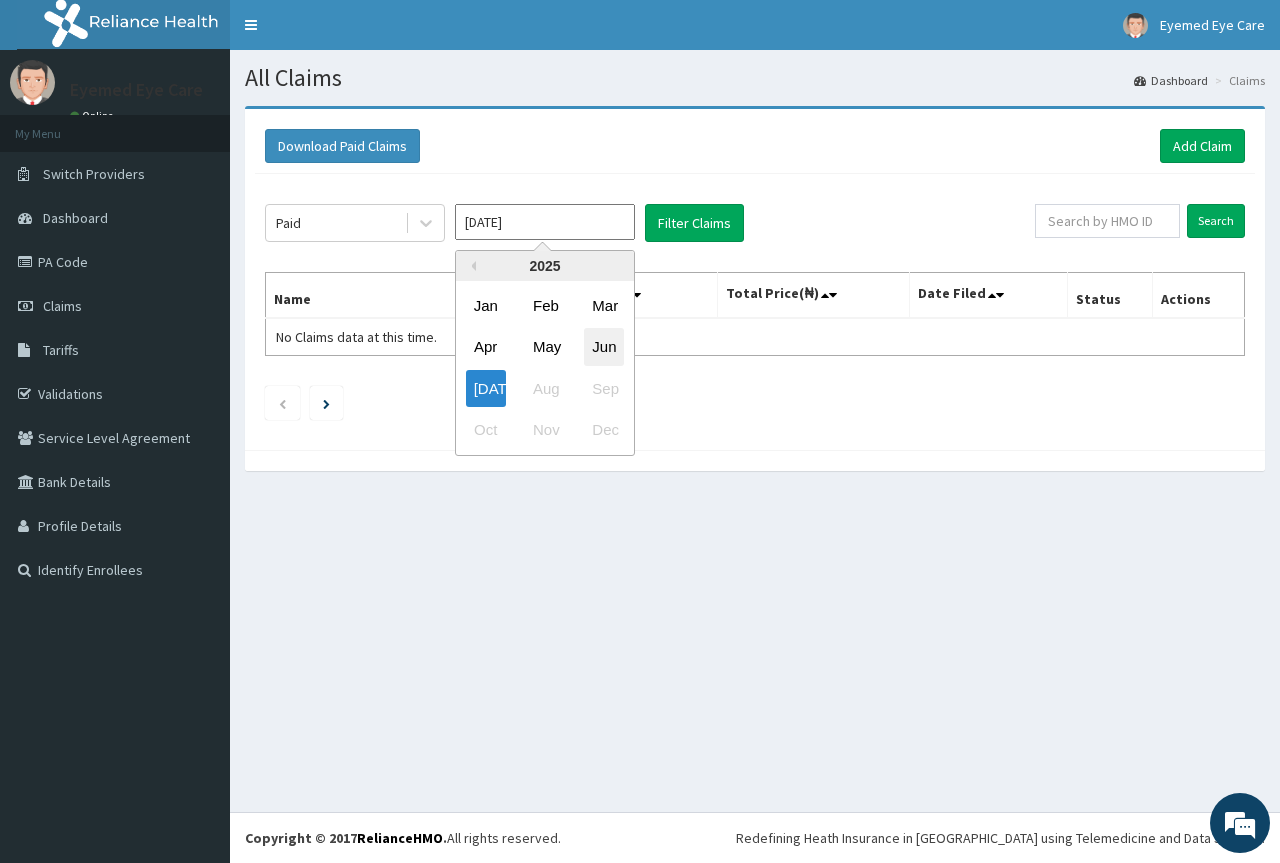 click on "Jun" at bounding box center (604, 347) 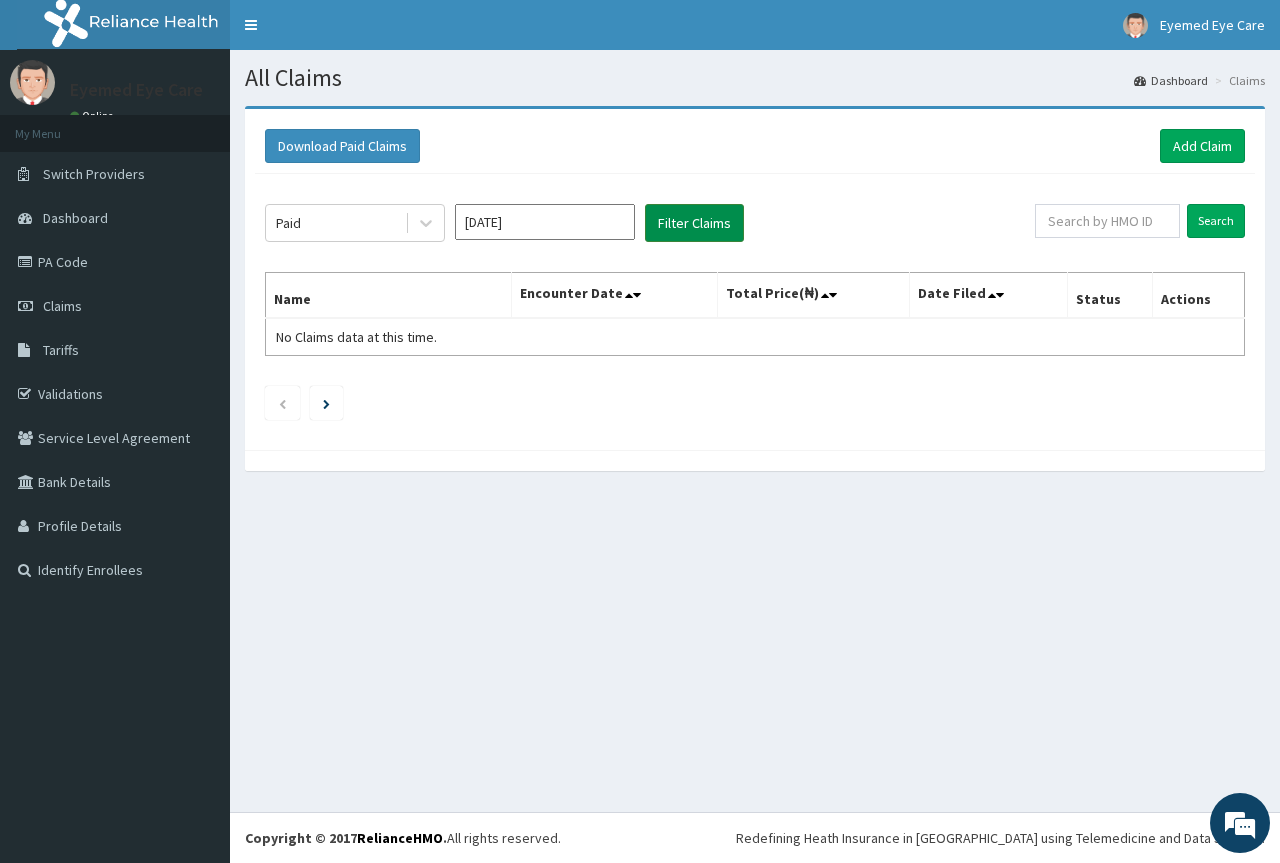 click on "Filter Claims" at bounding box center [694, 223] 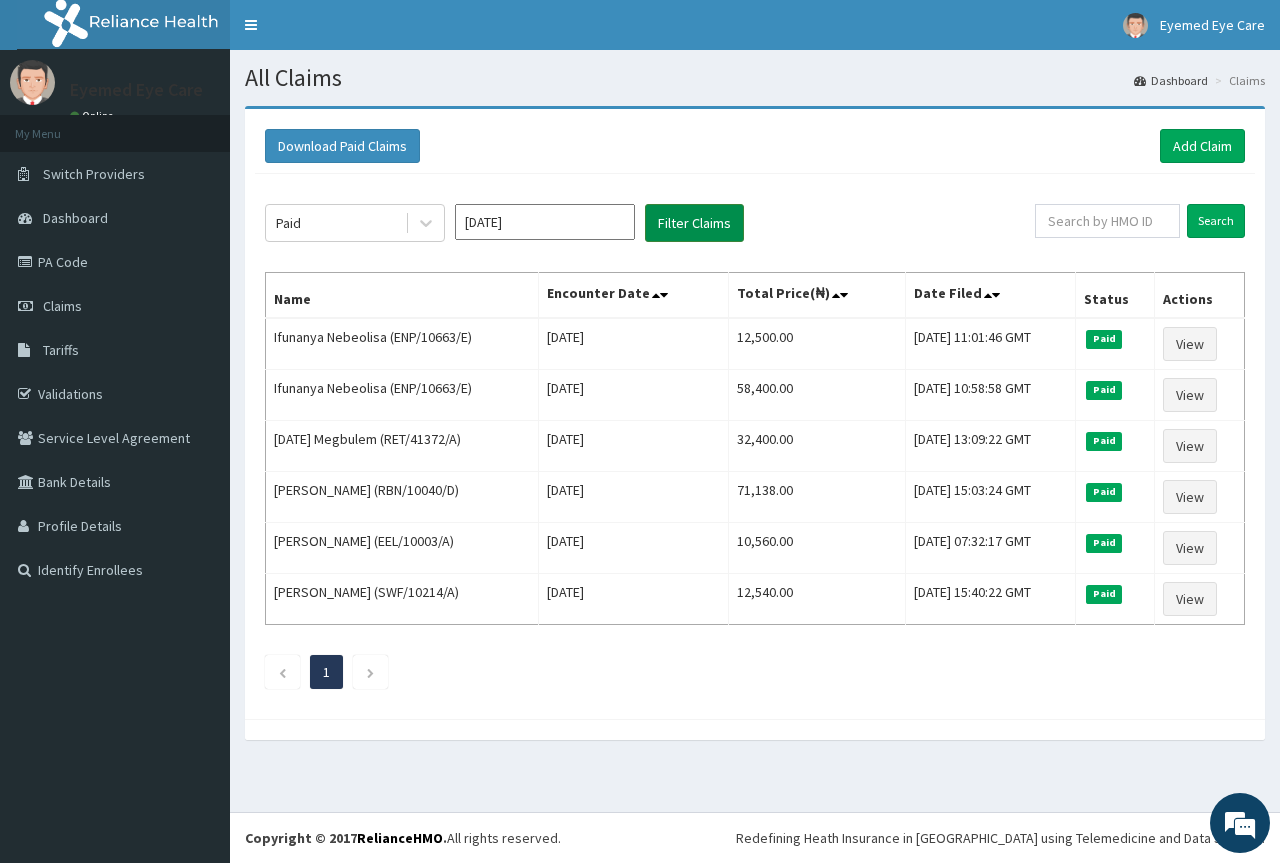 scroll, scrollTop: 0, scrollLeft: 0, axis: both 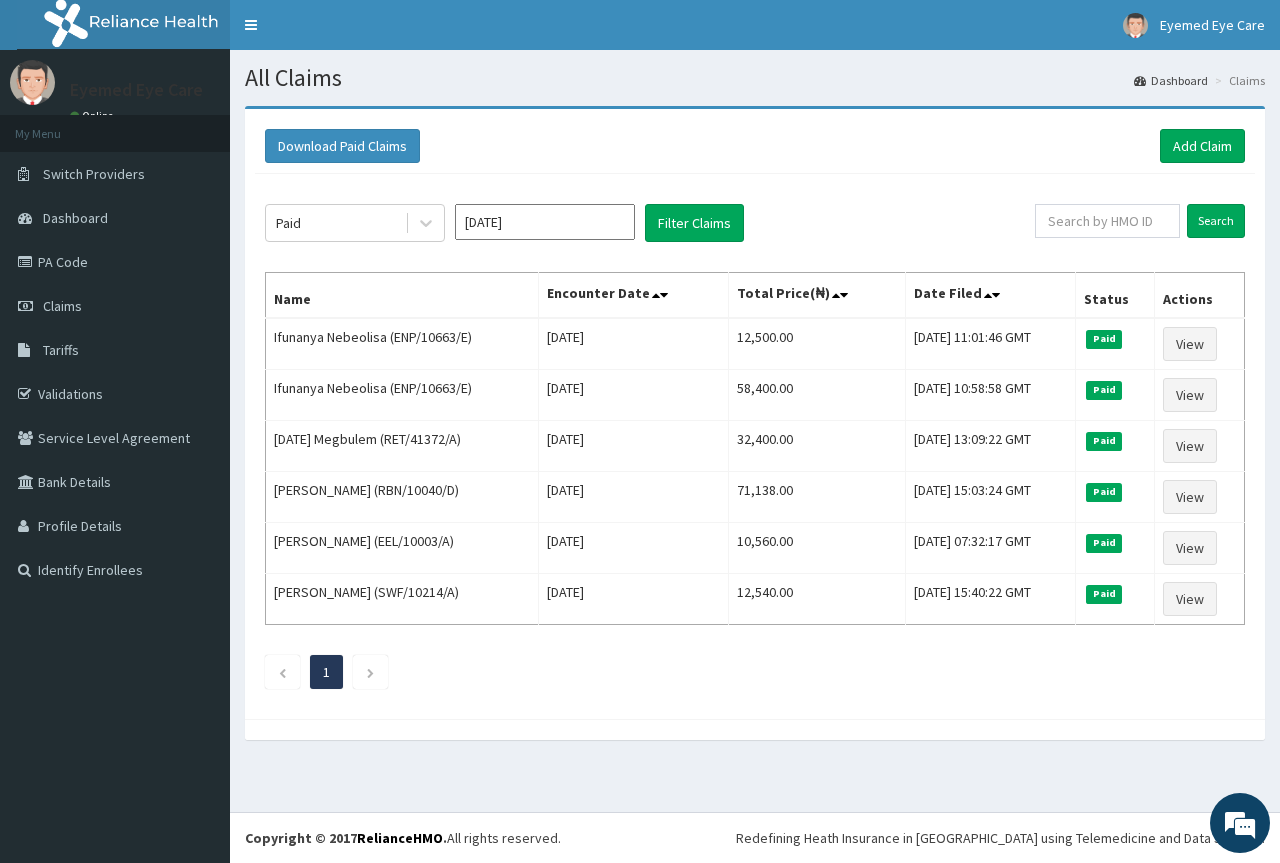 click on "Jun 2025" at bounding box center (545, 222) 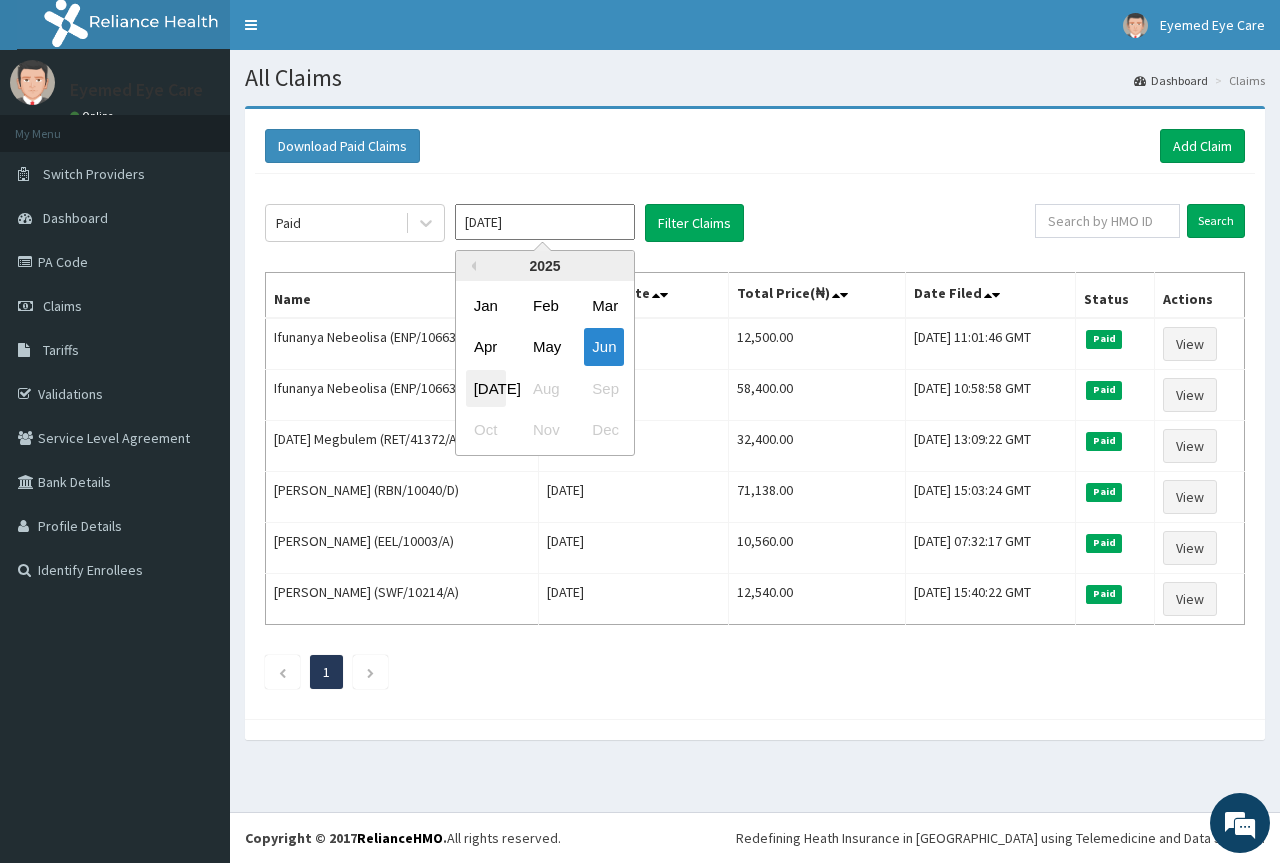 click on "[DATE]" at bounding box center (486, 388) 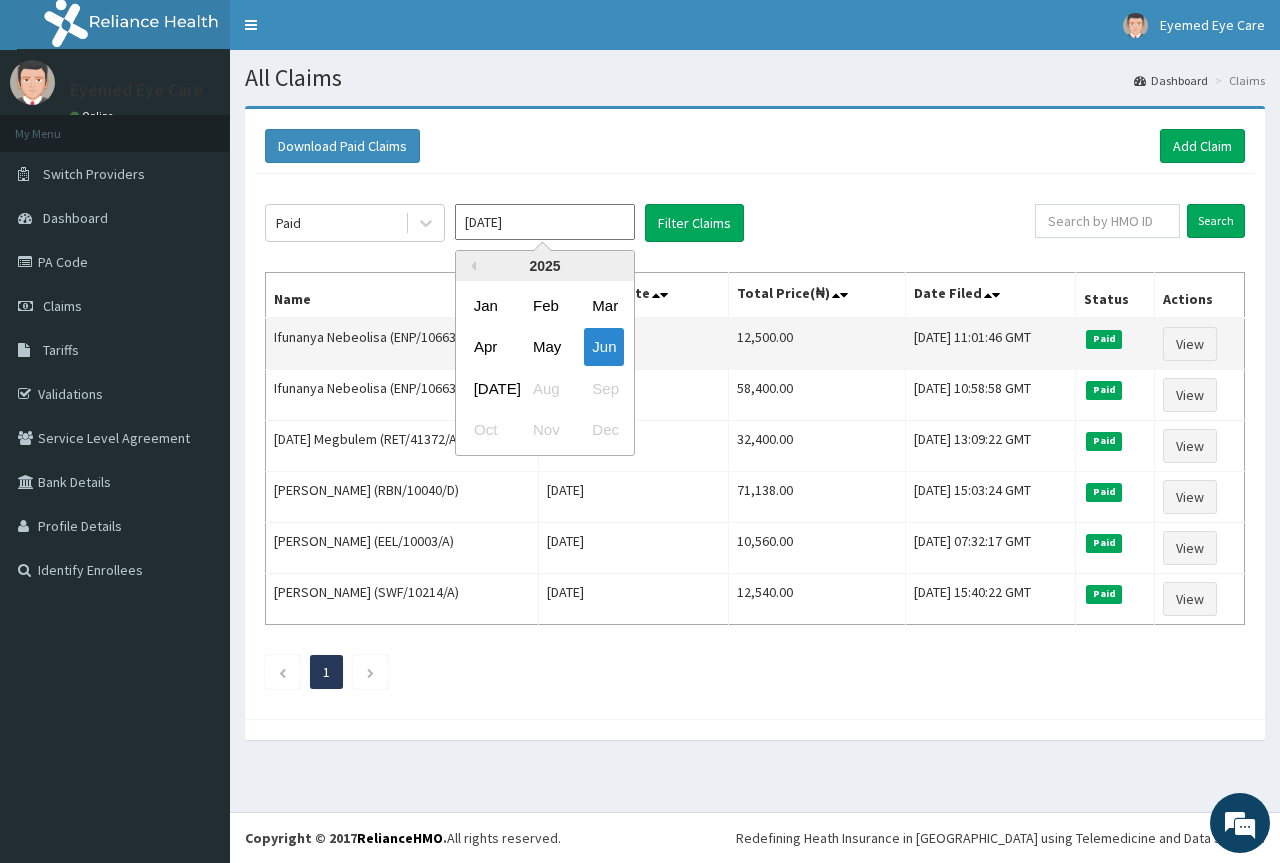 type on "[DATE]" 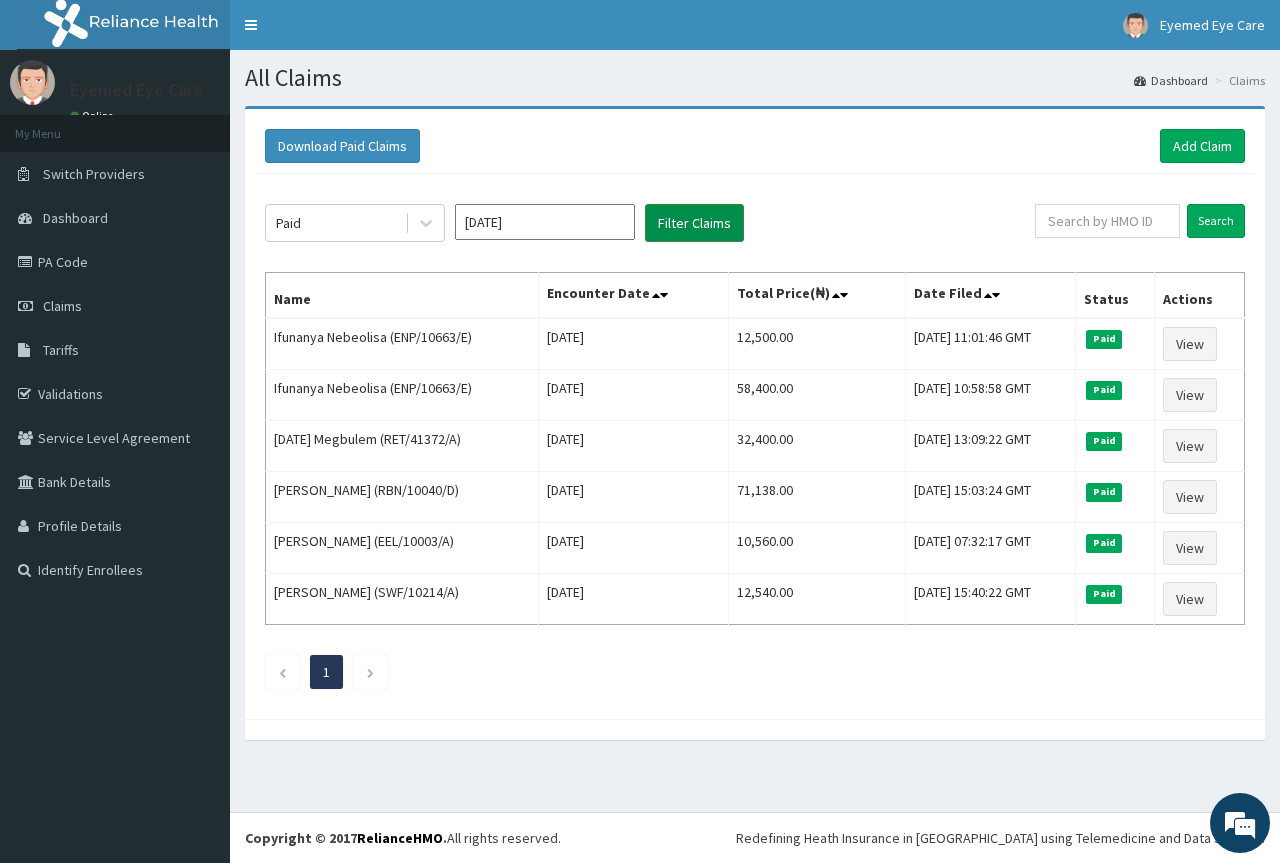 click on "Filter Claims" at bounding box center (694, 223) 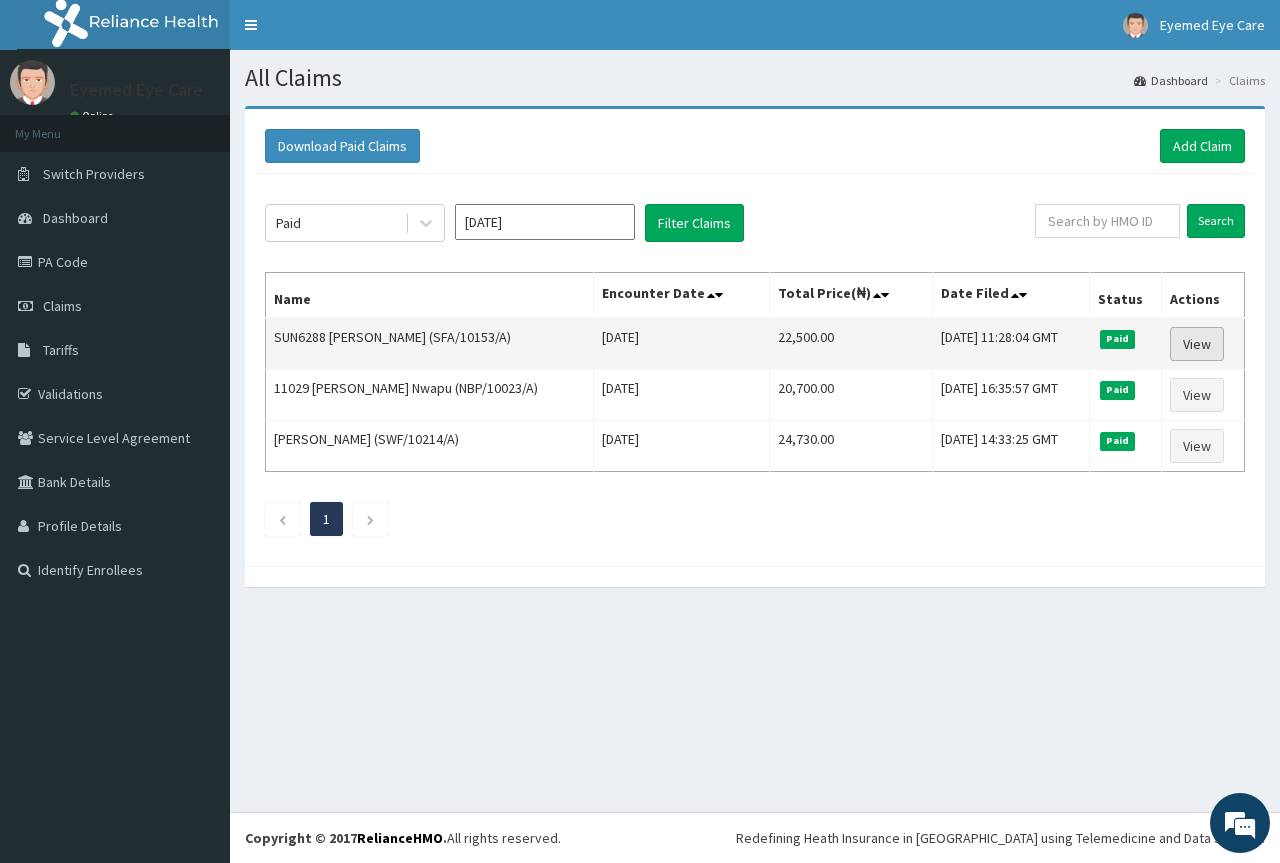 click on "View" at bounding box center [1197, 344] 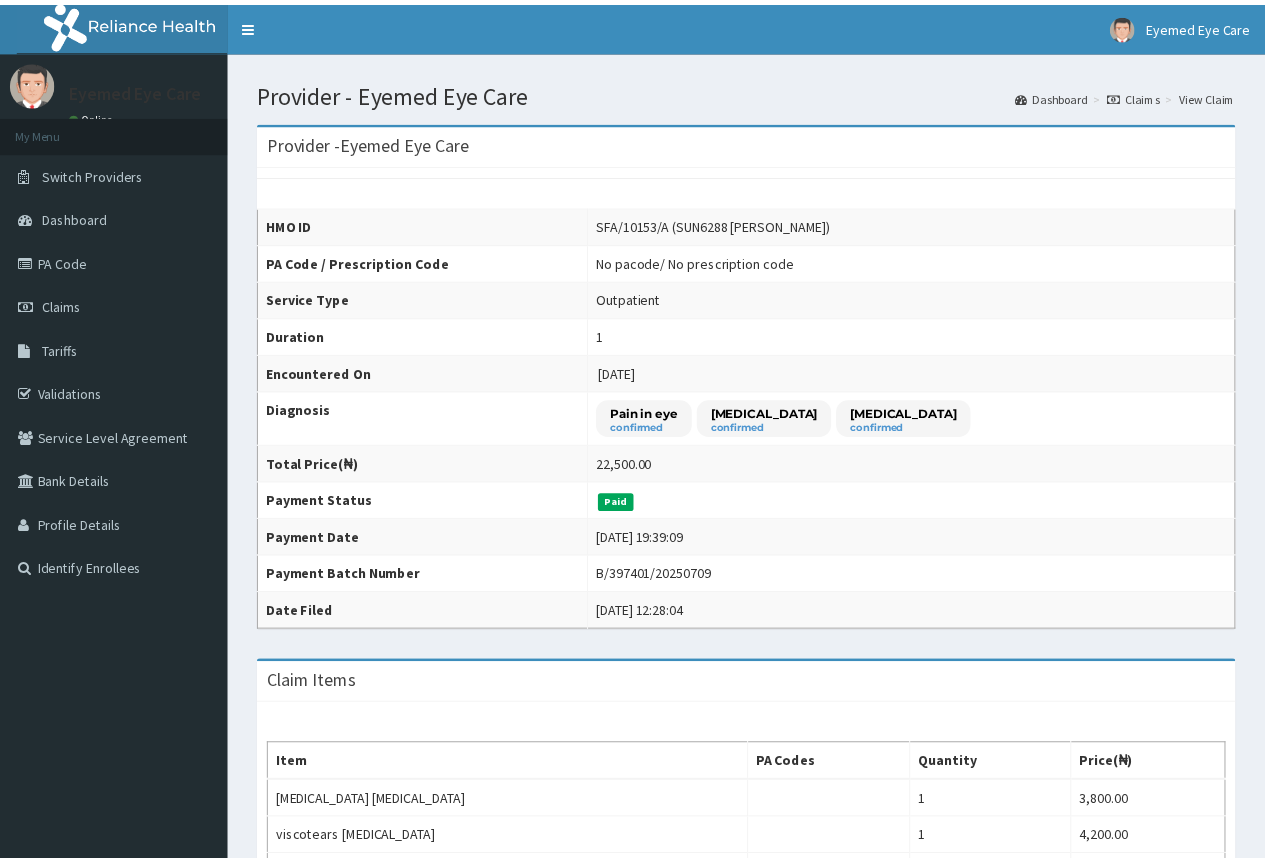 scroll, scrollTop: 0, scrollLeft: 0, axis: both 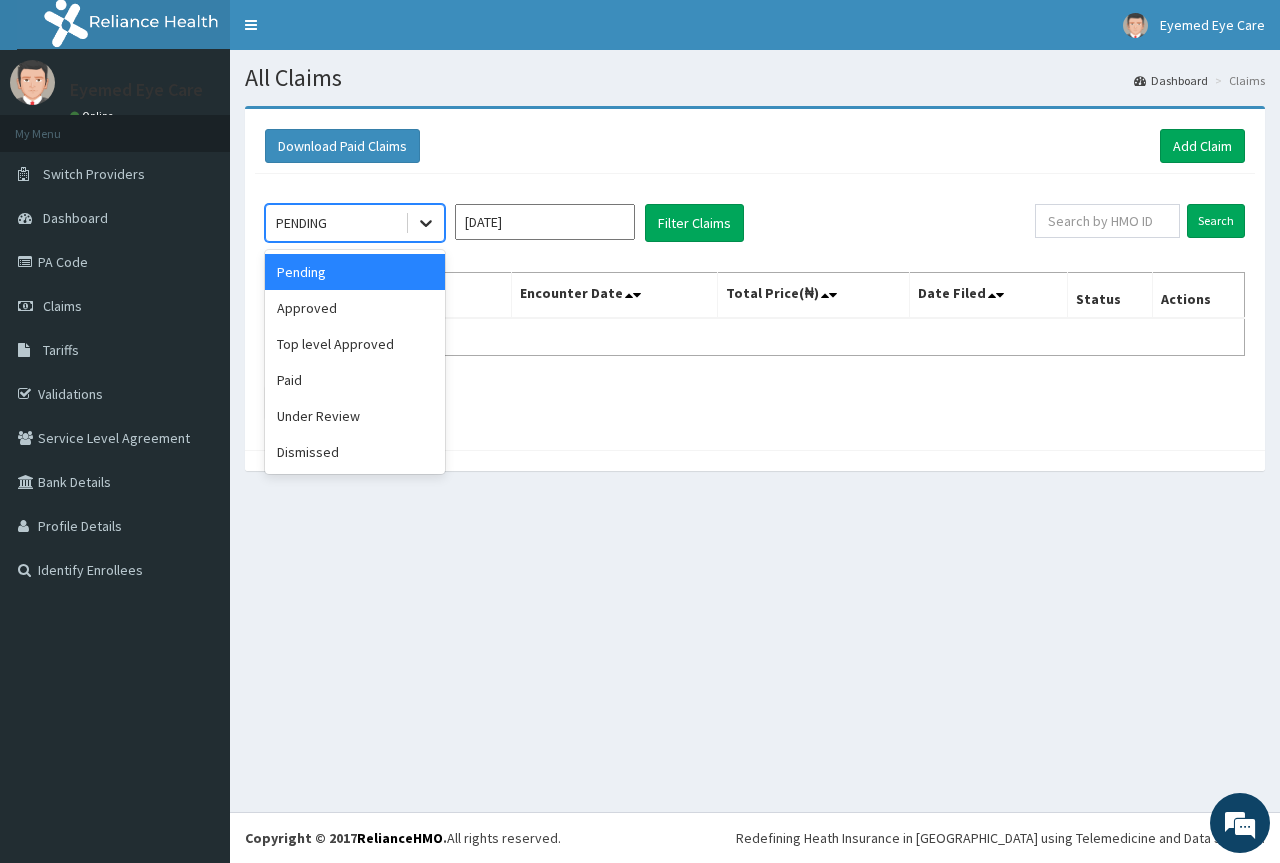 click 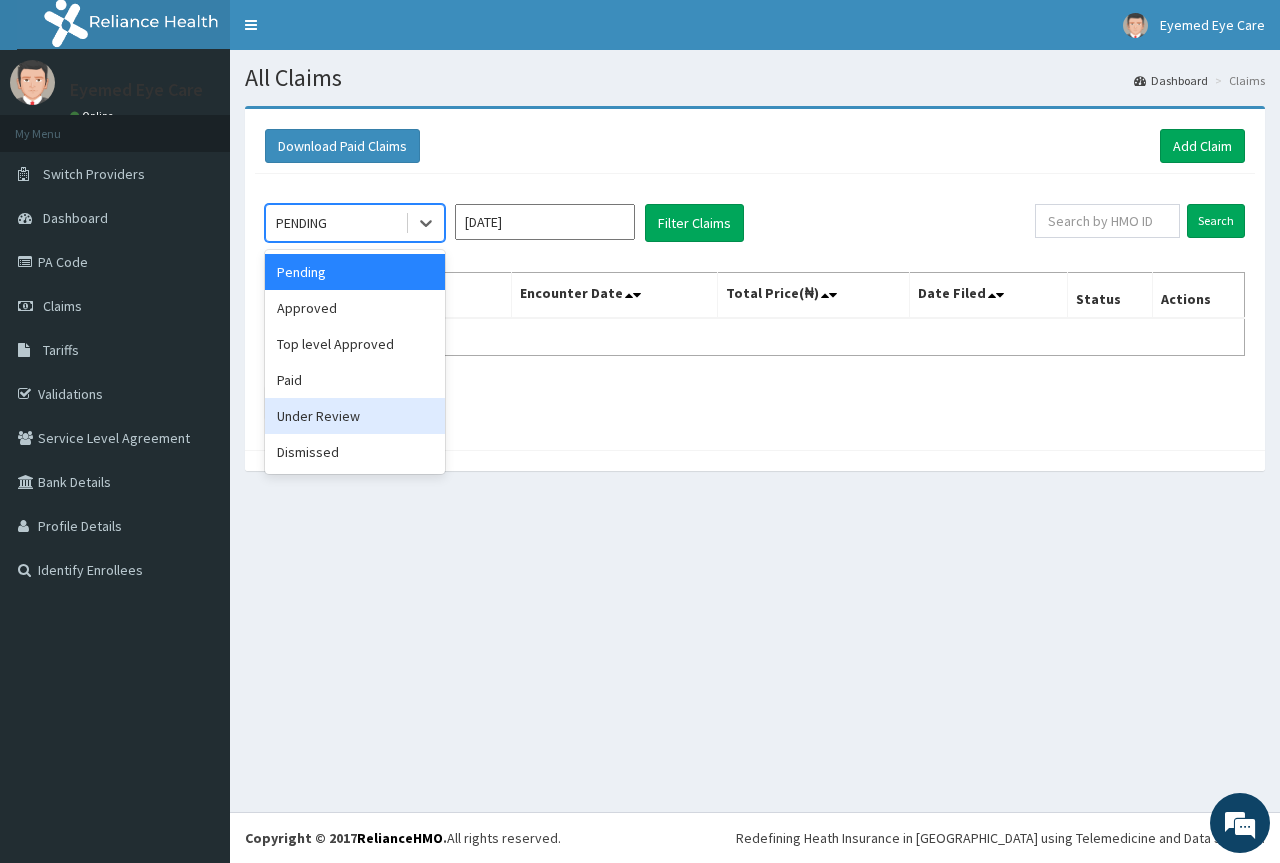 click on "Pending Approved Top level Approved Paid Under Review Dismissed" at bounding box center [355, 362] 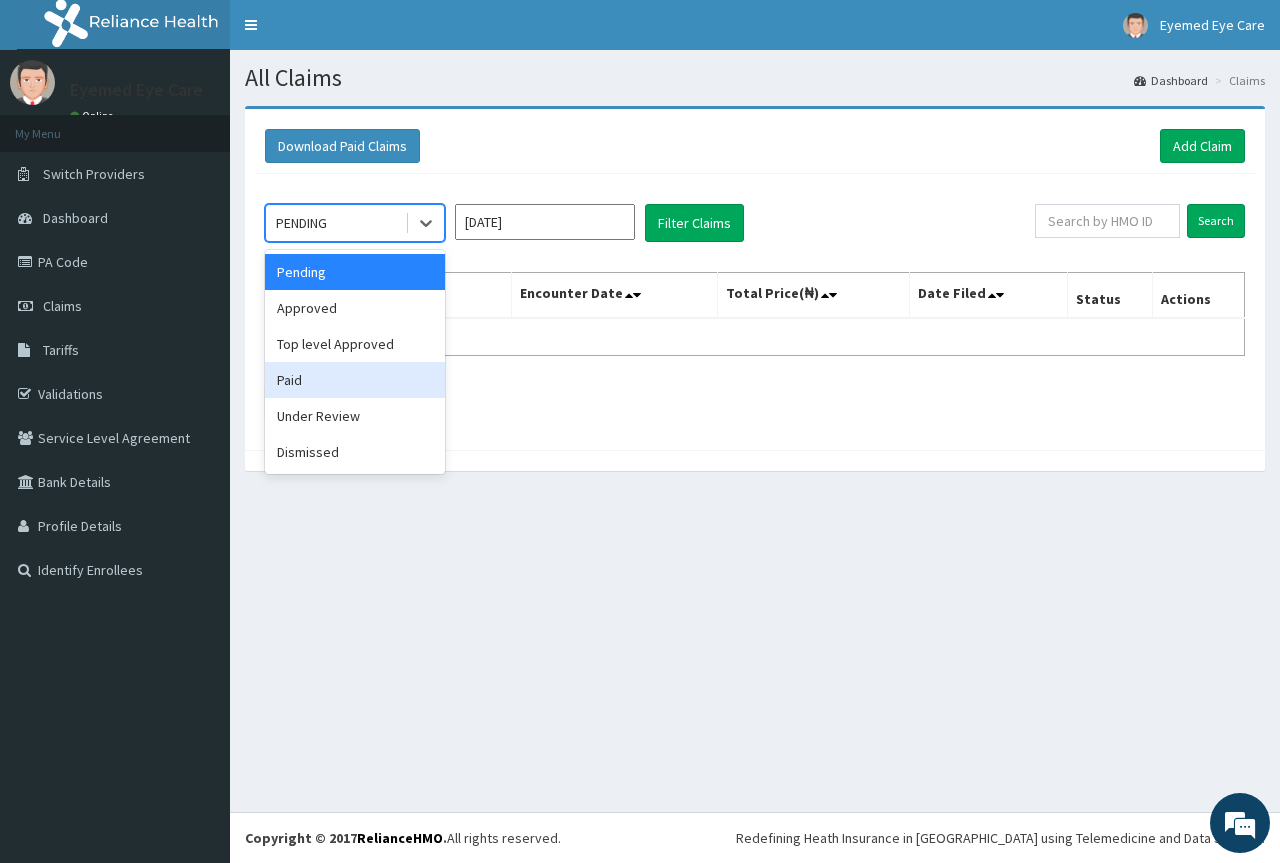 click on "Paid" at bounding box center (355, 380) 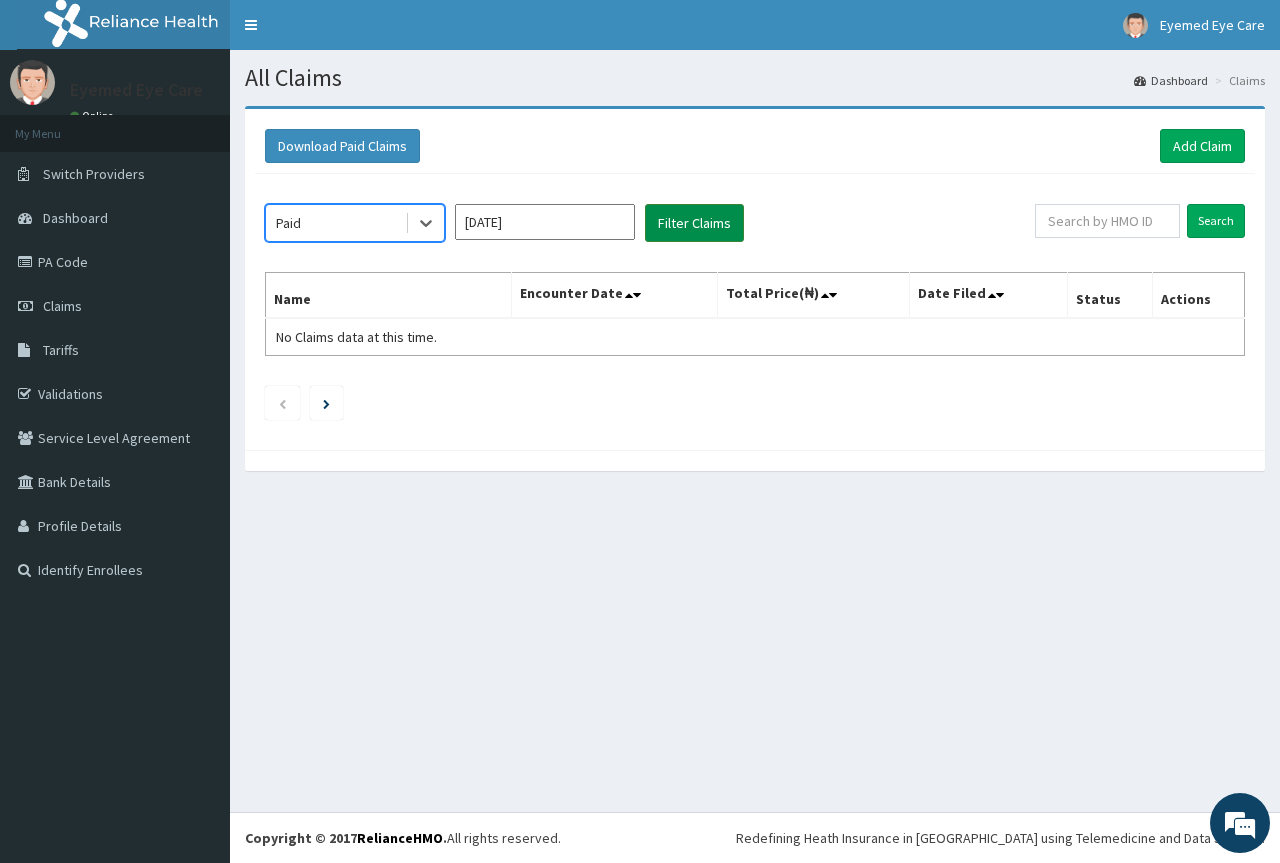 click on "Filter Claims" at bounding box center (694, 223) 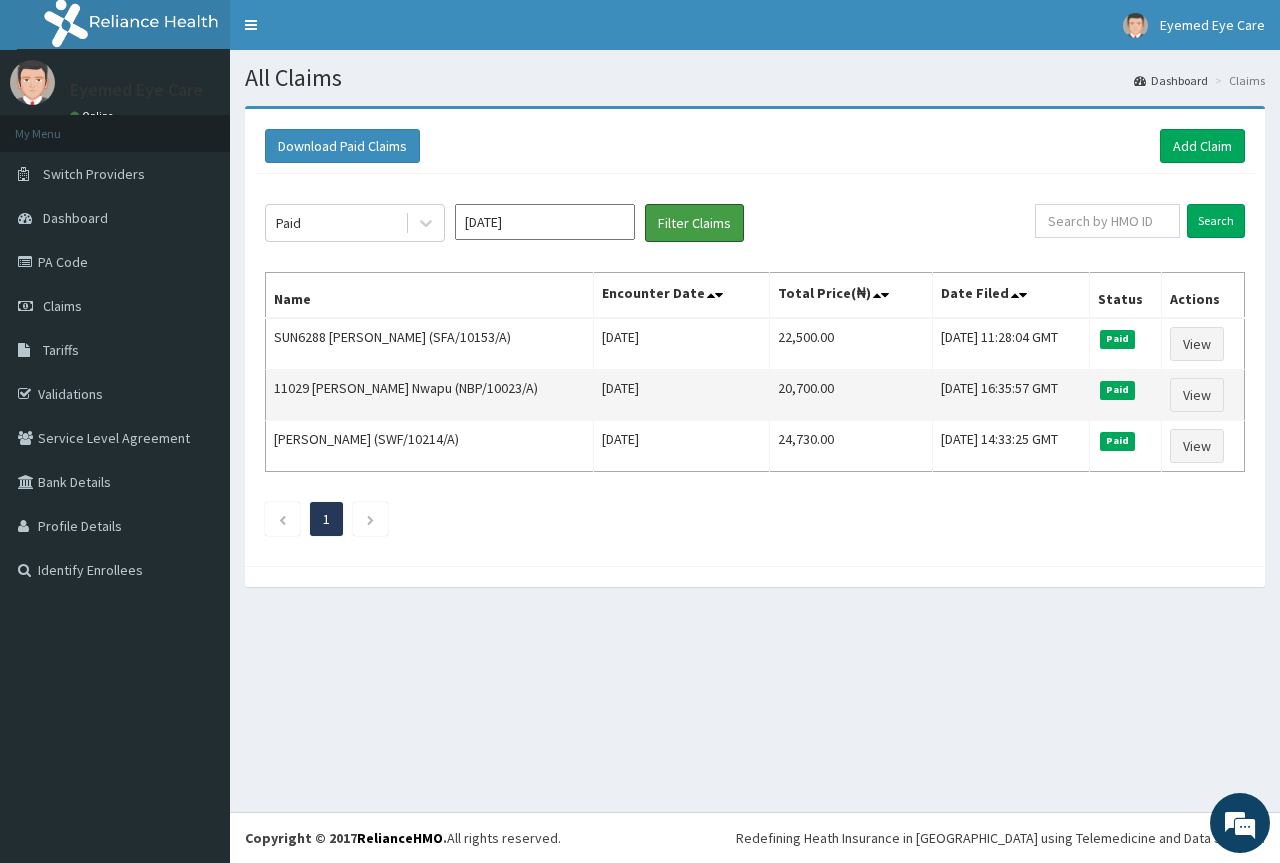 scroll, scrollTop: 0, scrollLeft: 0, axis: both 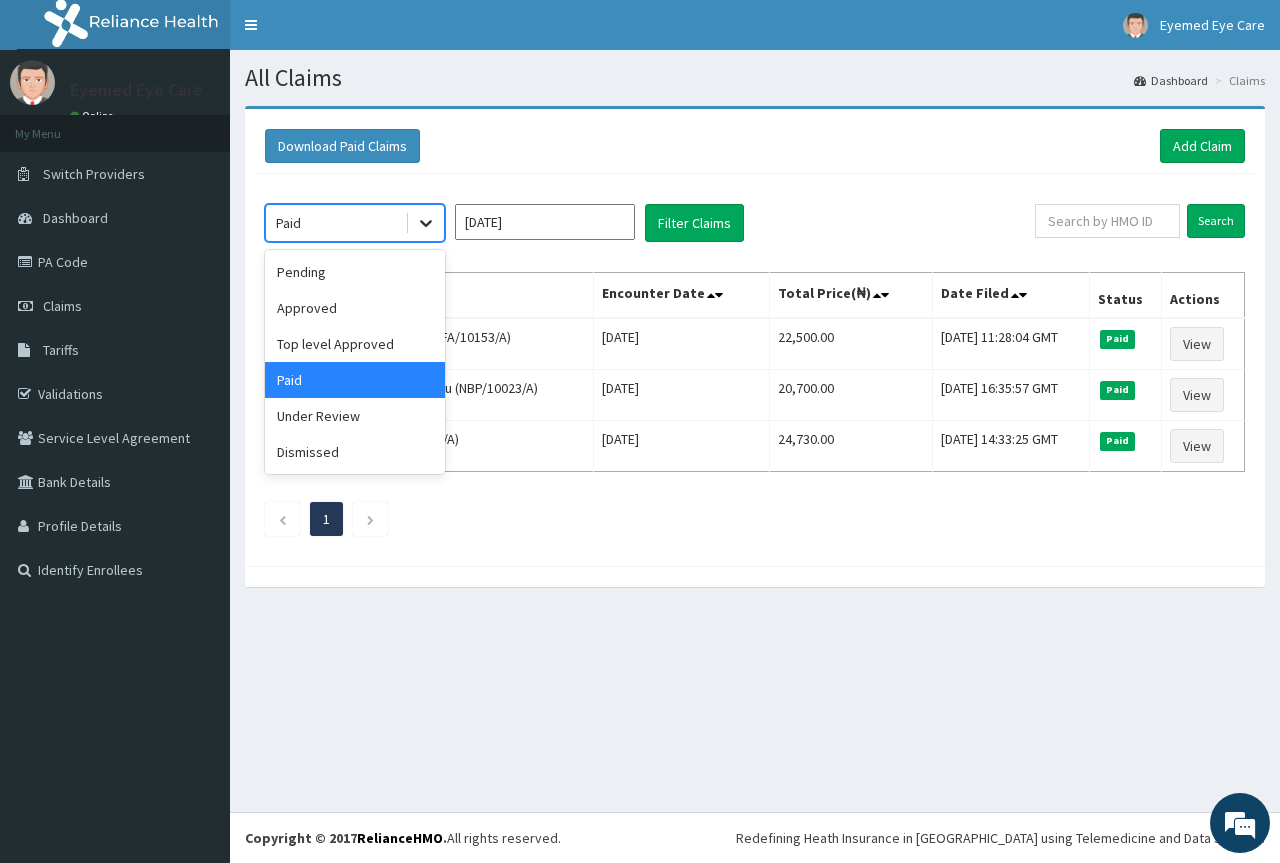 click at bounding box center [426, 223] 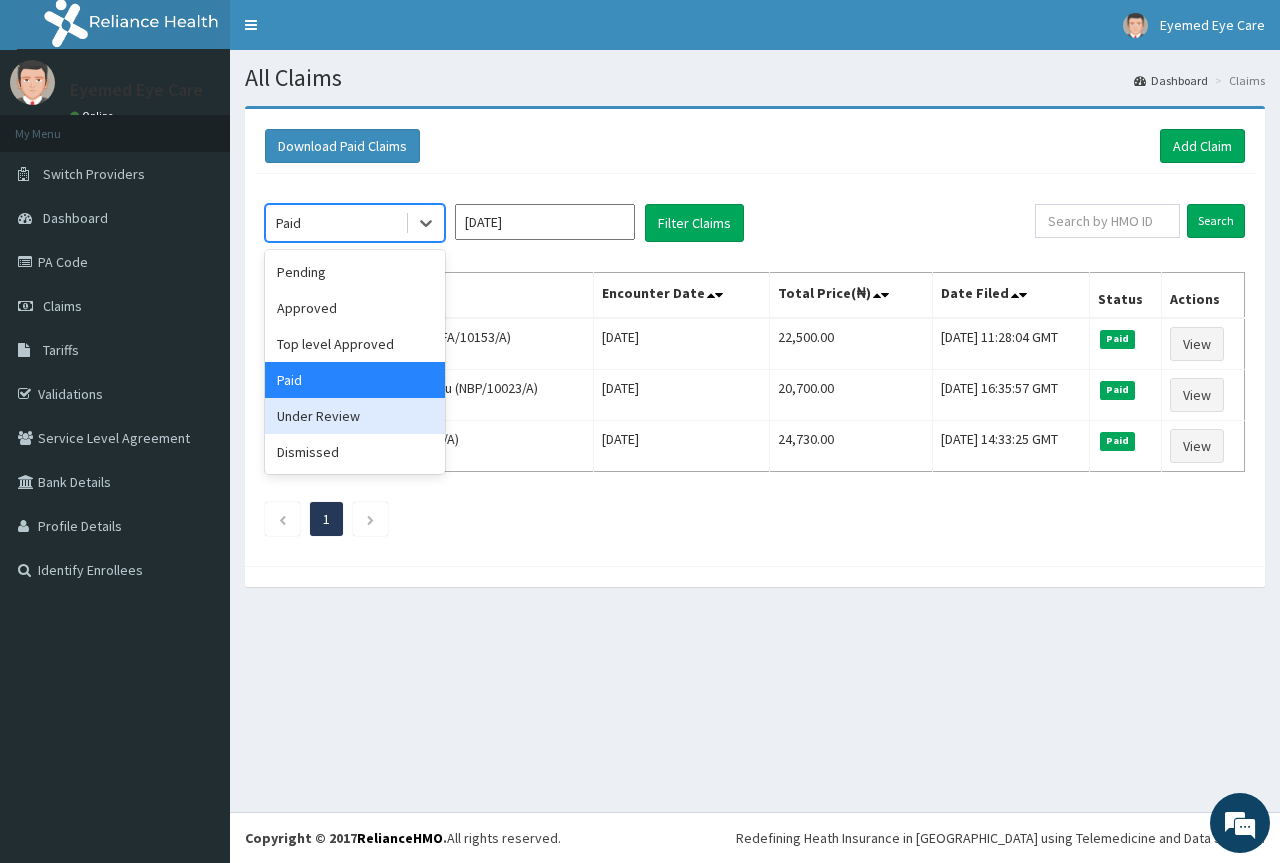 click on "Under Review" at bounding box center [355, 416] 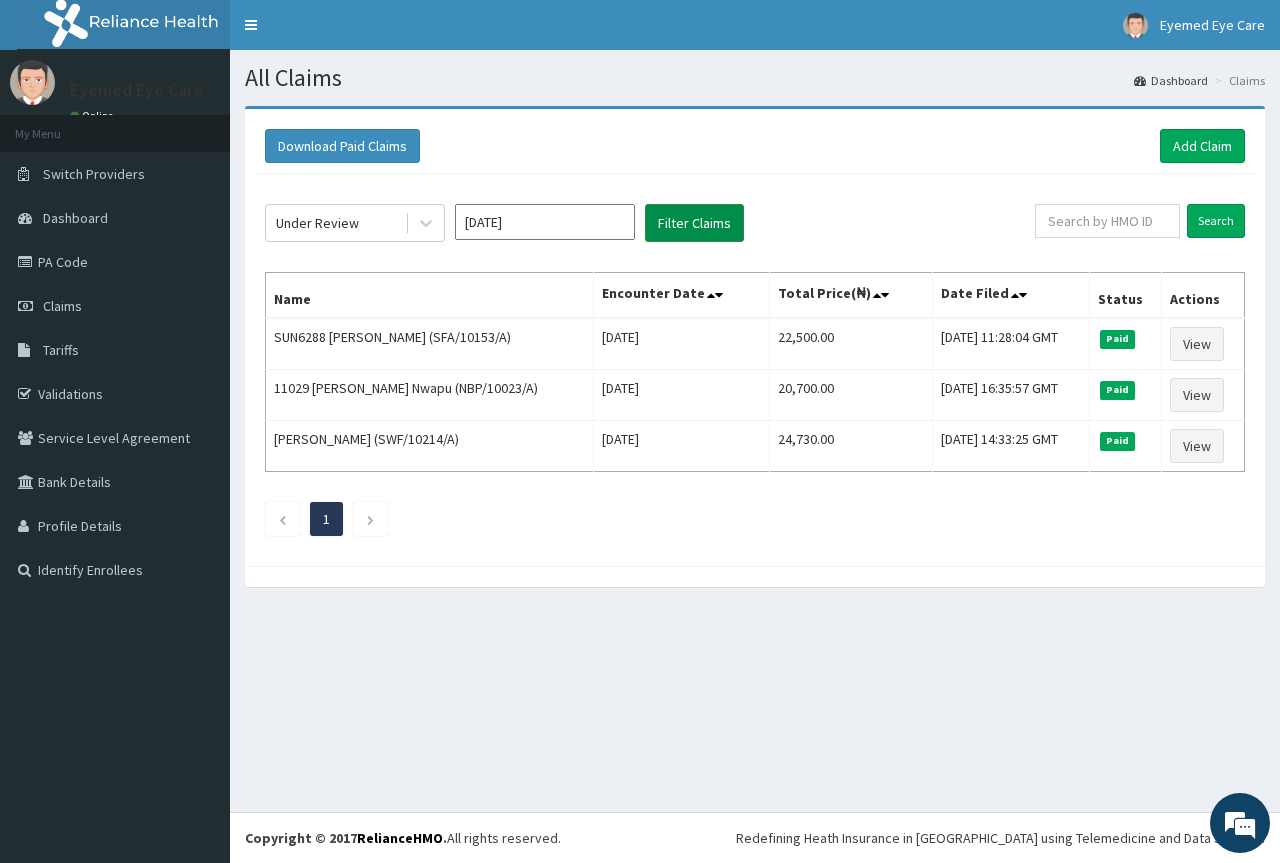 click on "Filter Claims" at bounding box center (694, 223) 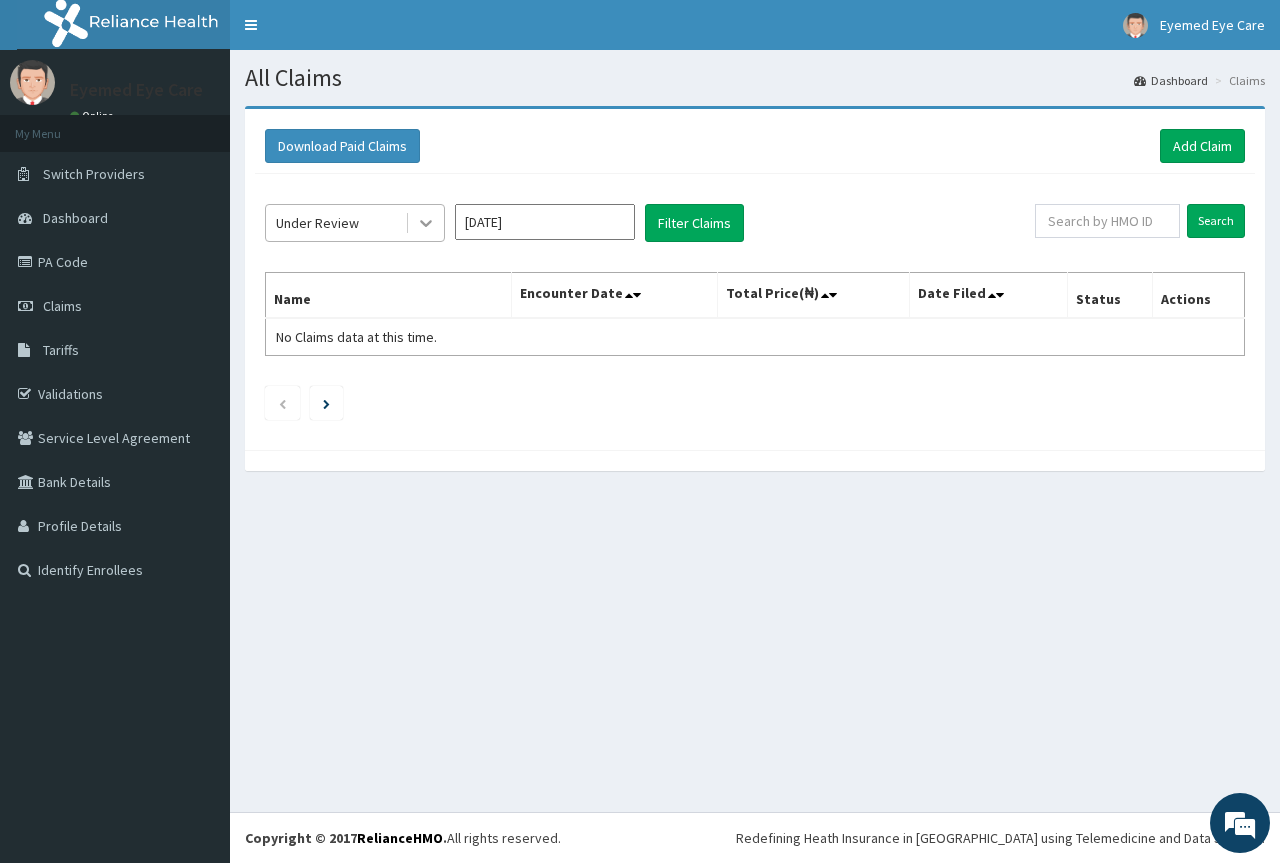 click 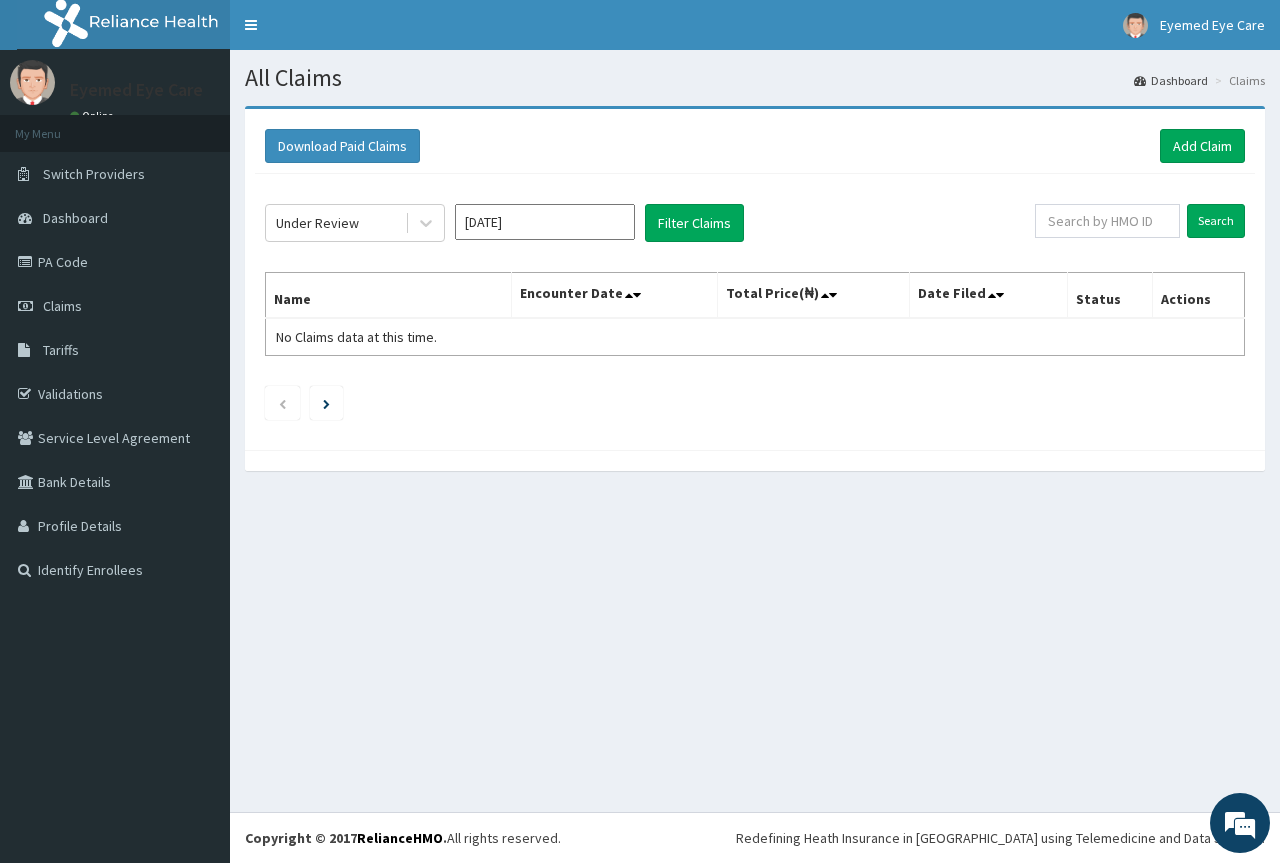 click on "Under Review Jul 2025 Filter Claims Search Name Encounter Date Total Price(₦) Date Filed Status Actions No Claims data at this time." 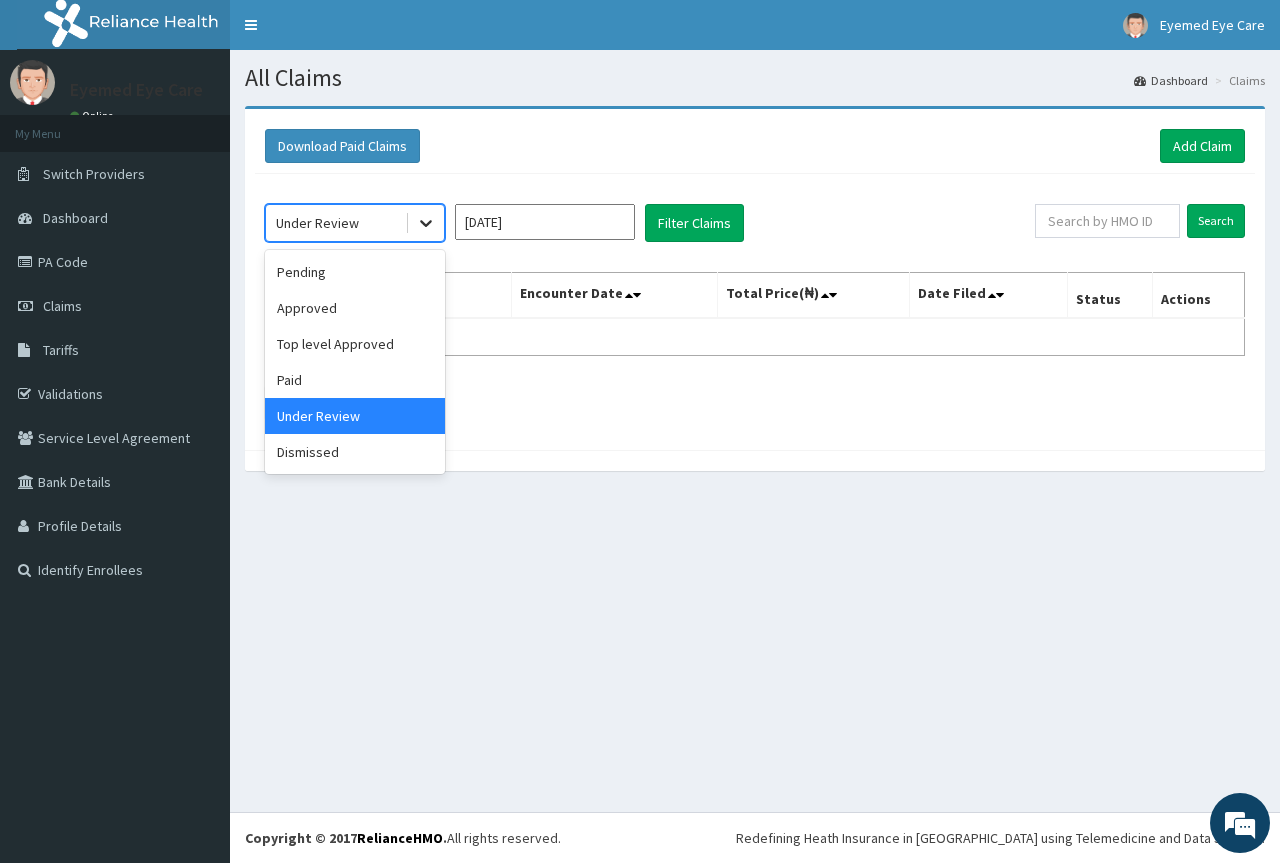 click 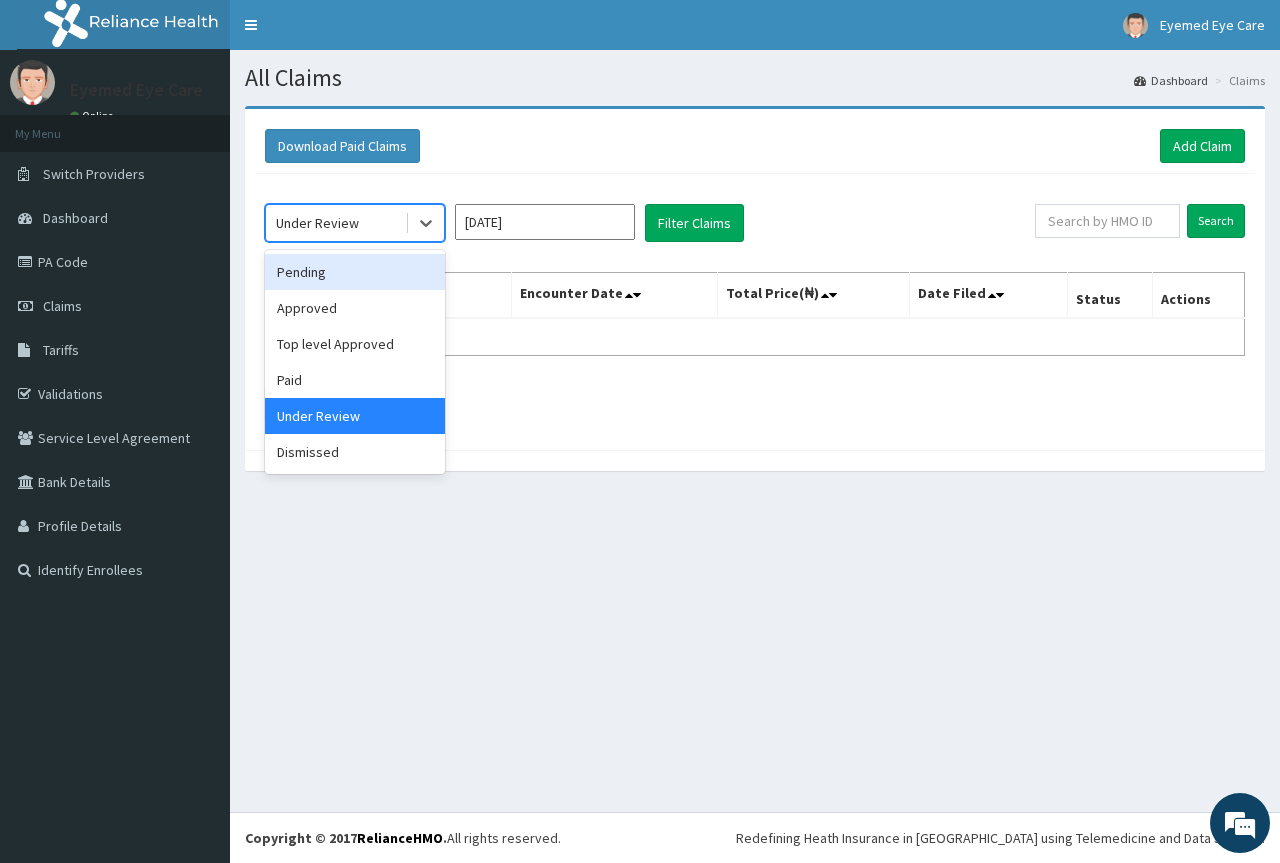 click on "Download Paid Claims Add Claim" at bounding box center [755, 146] 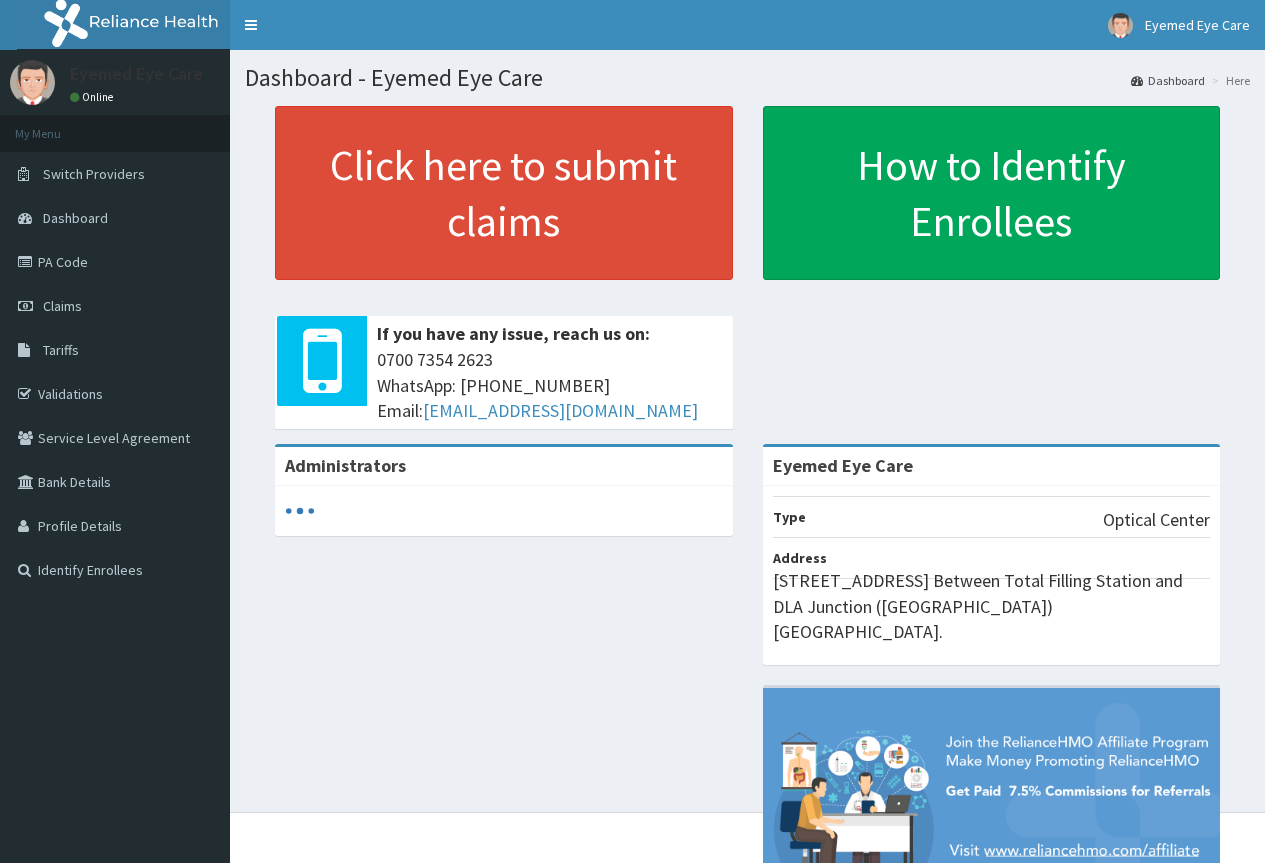 scroll, scrollTop: 0, scrollLeft: 0, axis: both 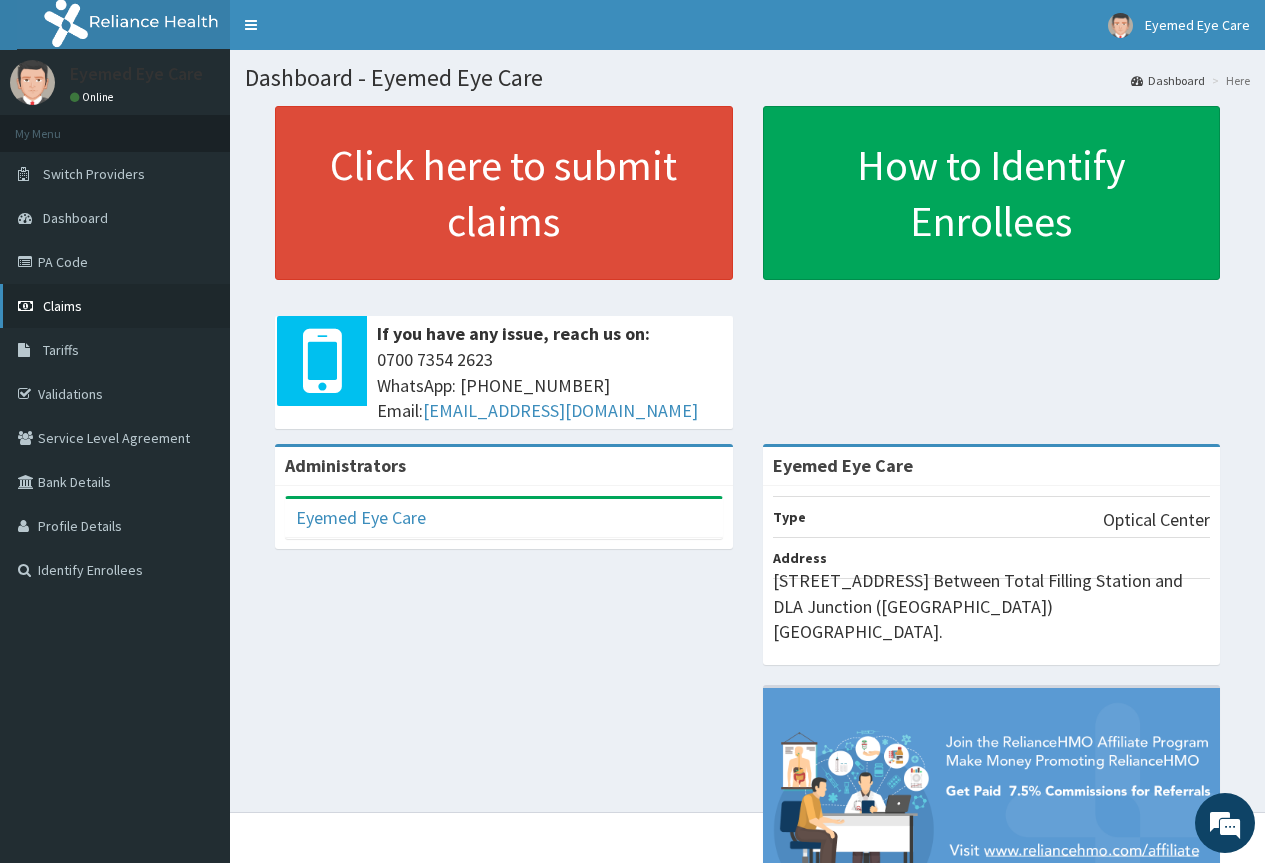 click on "Claims" at bounding box center (115, 306) 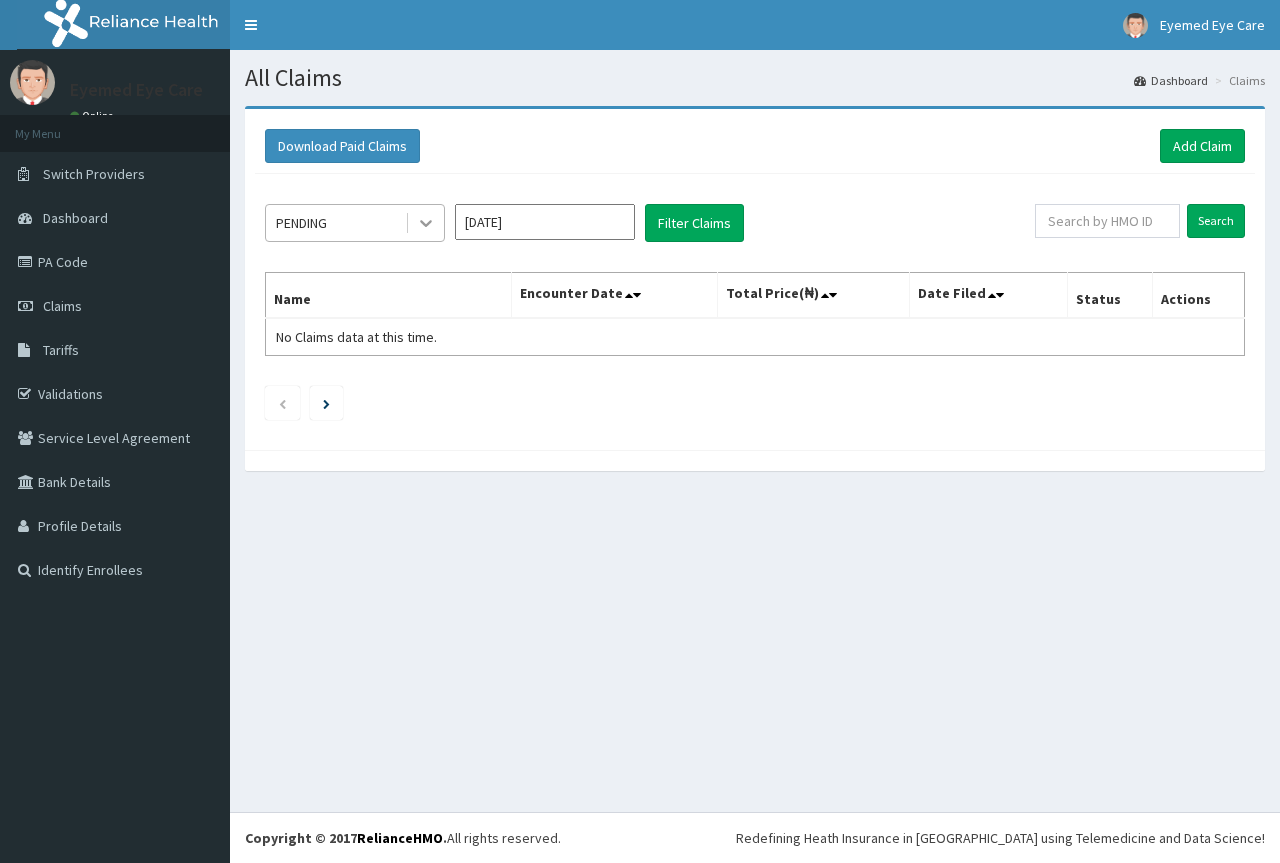 scroll, scrollTop: 0, scrollLeft: 0, axis: both 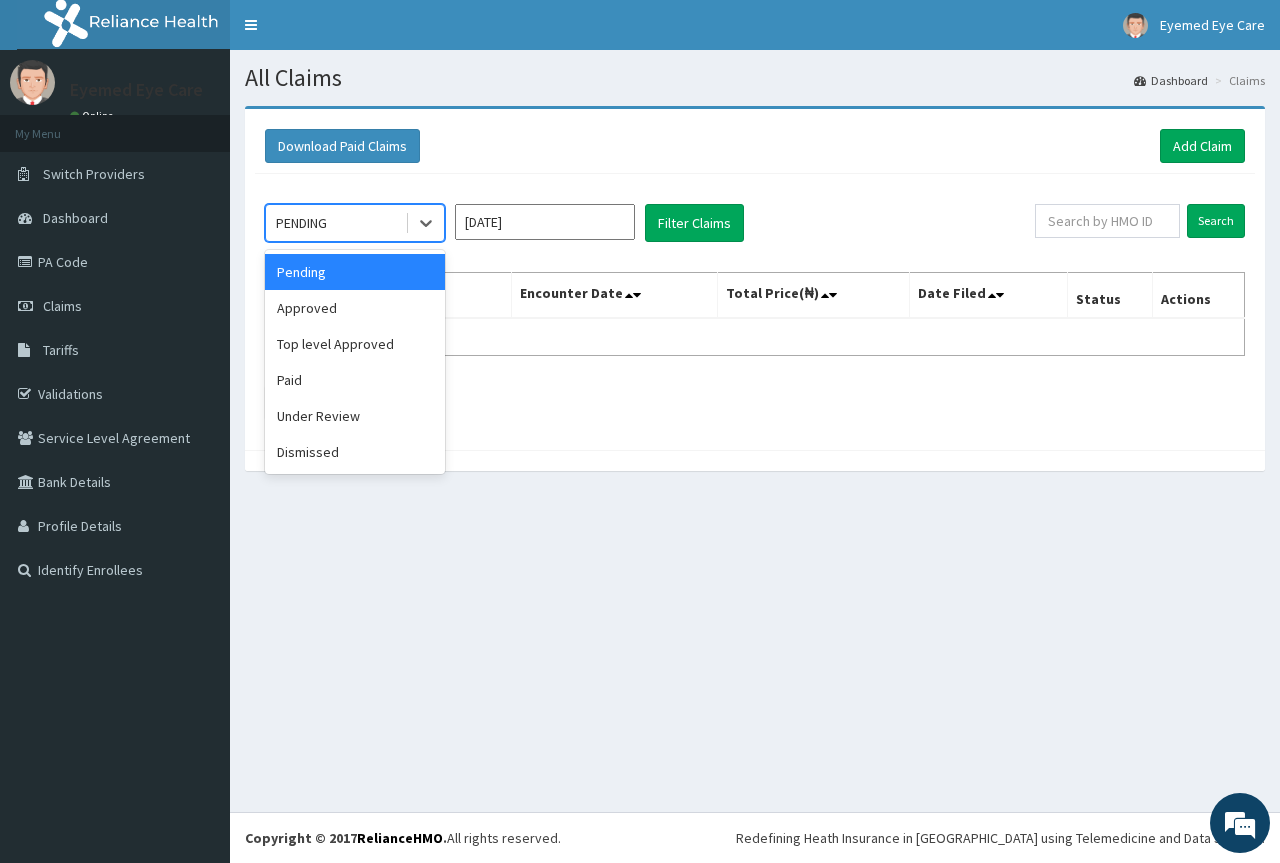 click on "PENDING" at bounding box center (355, 223) 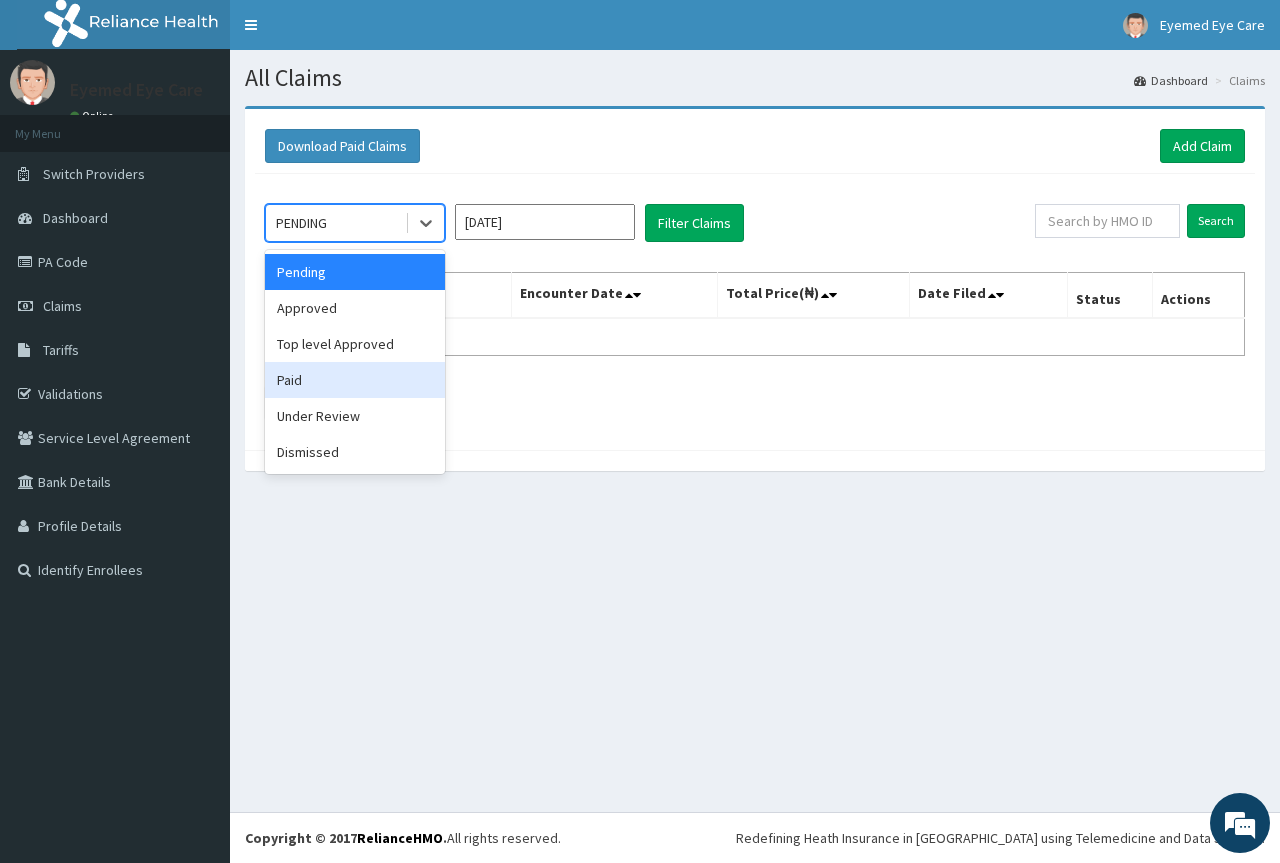 click on "Paid" at bounding box center (355, 380) 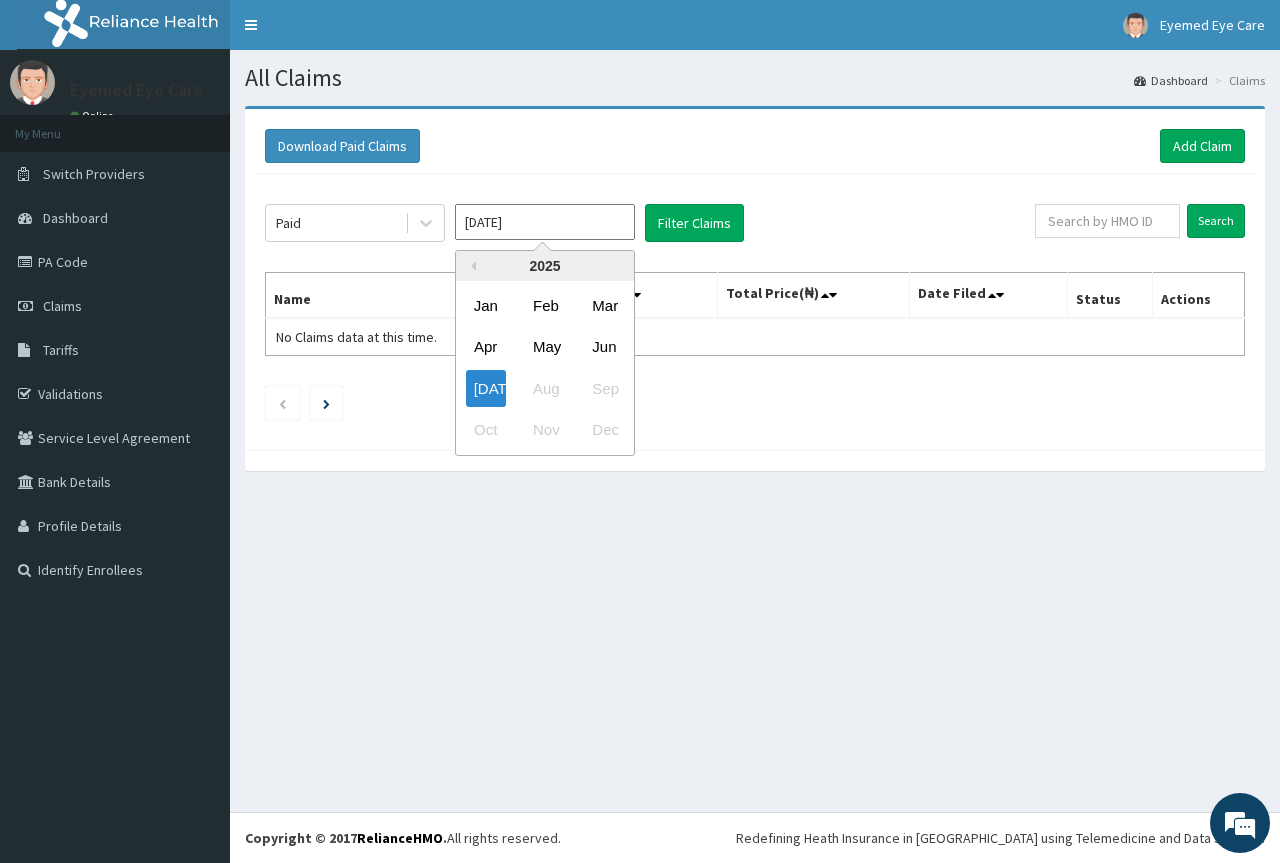click on "[DATE]" at bounding box center [545, 222] 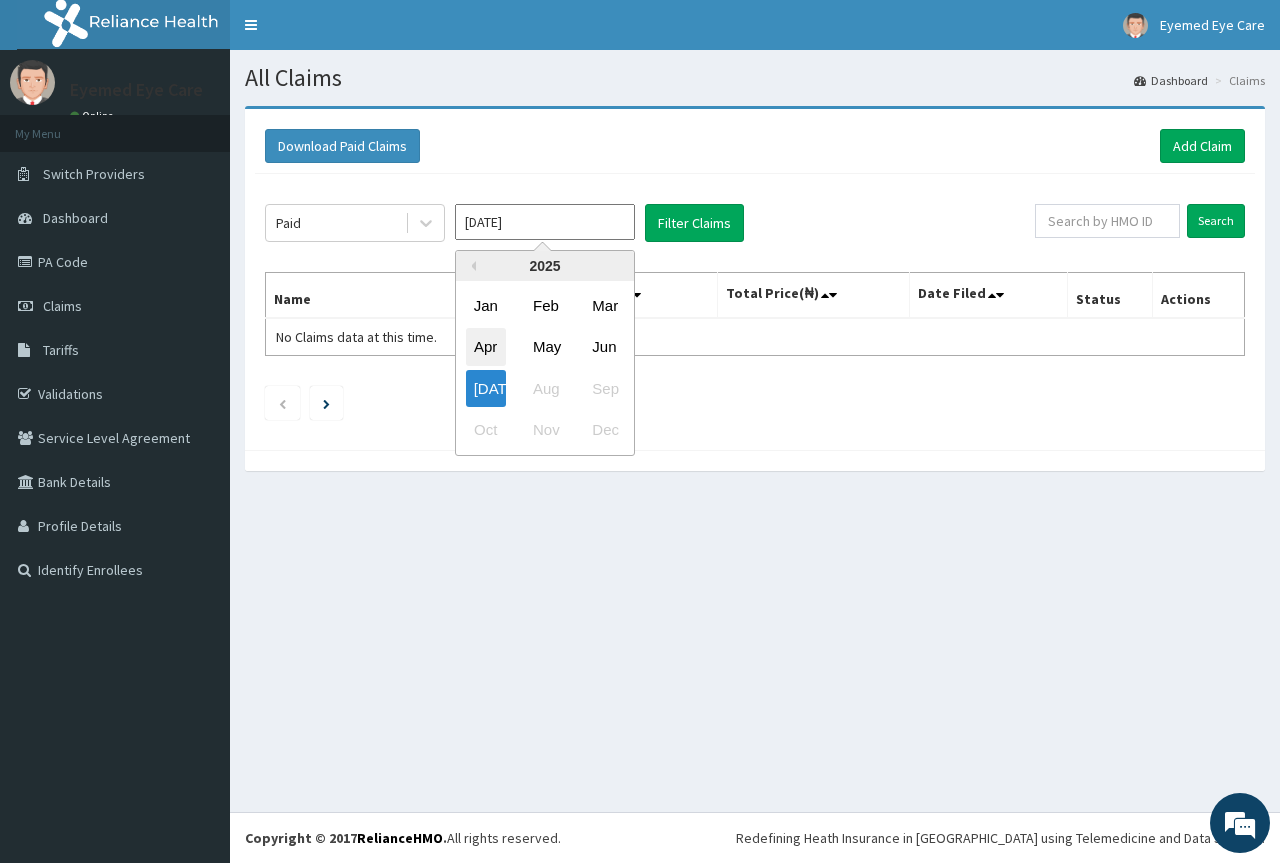 click on "Apr" at bounding box center [486, 347] 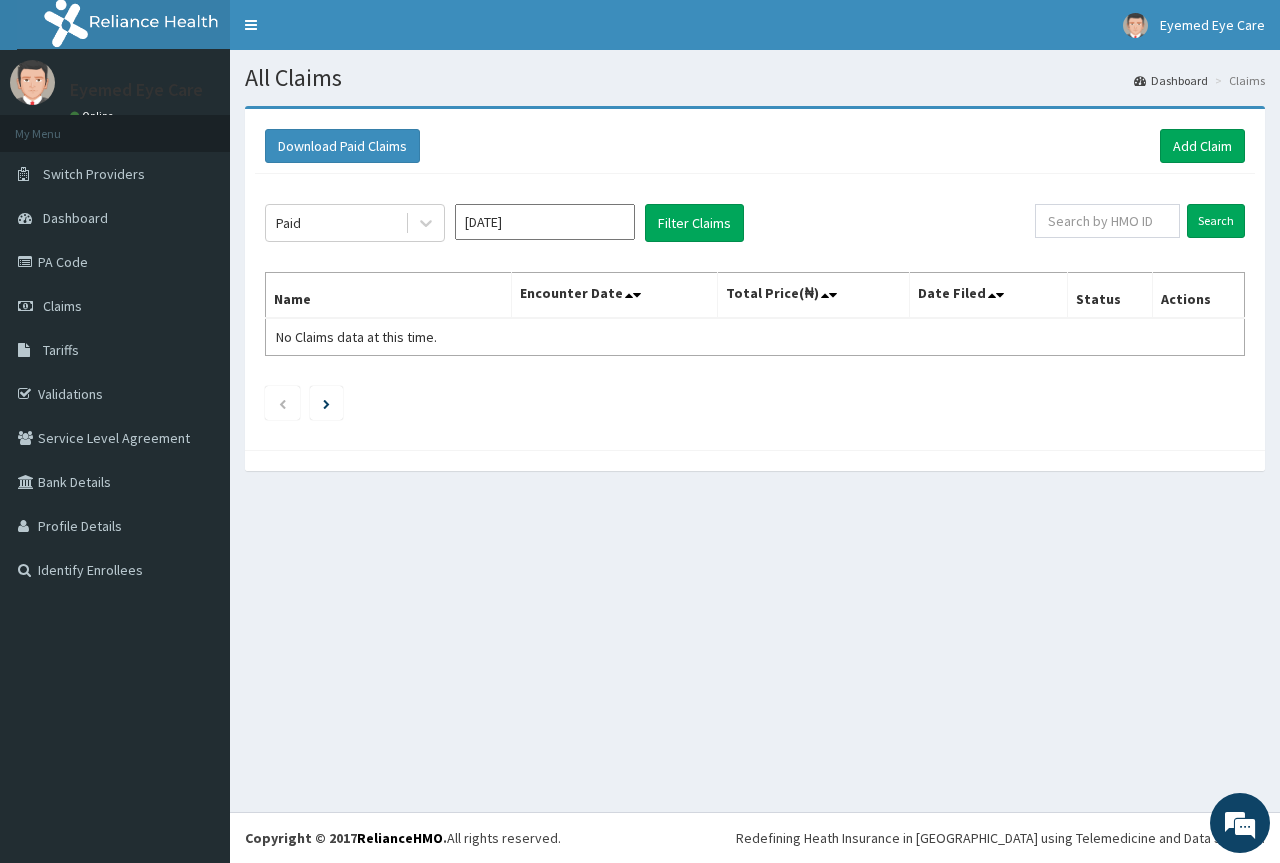 click on "Paid [DATE] Filter Claims Search Name Encounter Date Total Price(₦) Date Filed Status Actions No Claims data at this time." 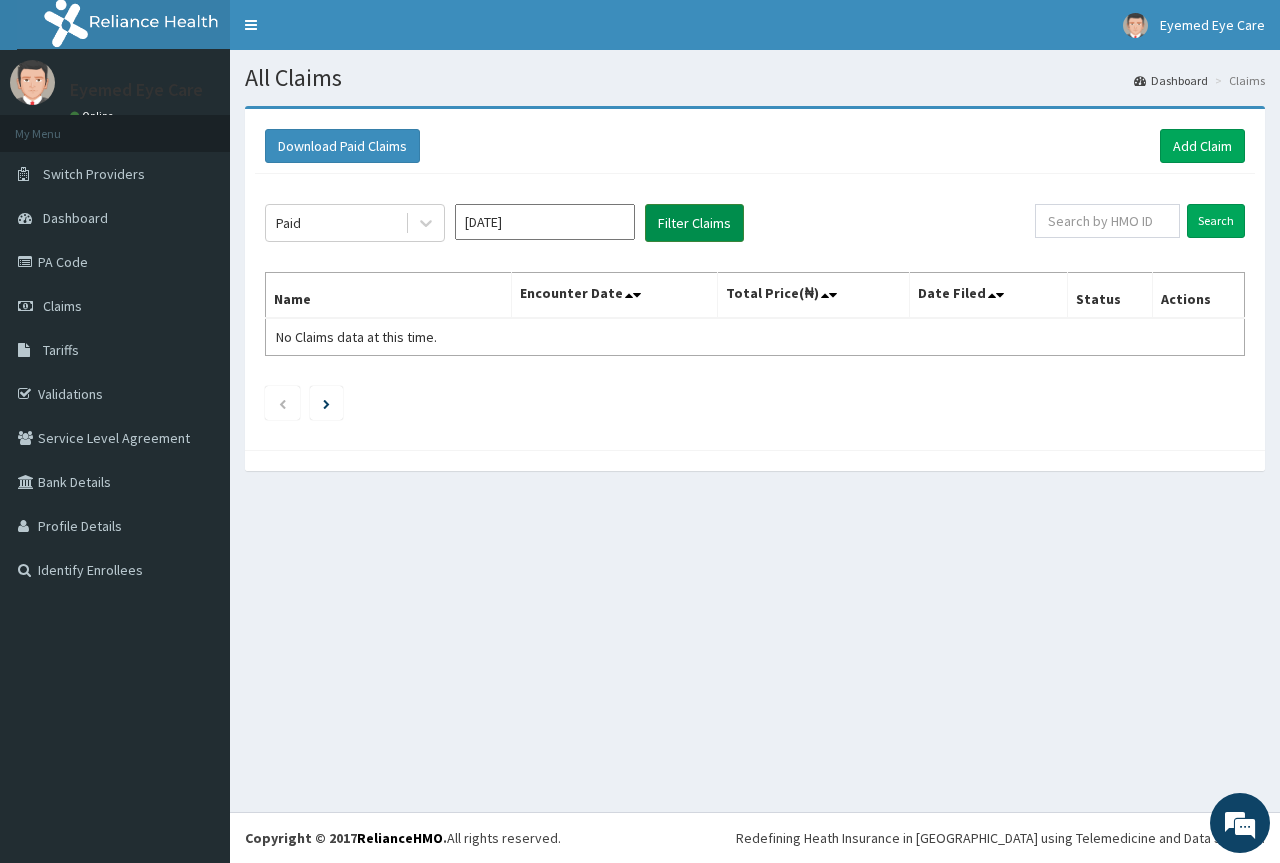 click on "Filter Claims" at bounding box center [694, 223] 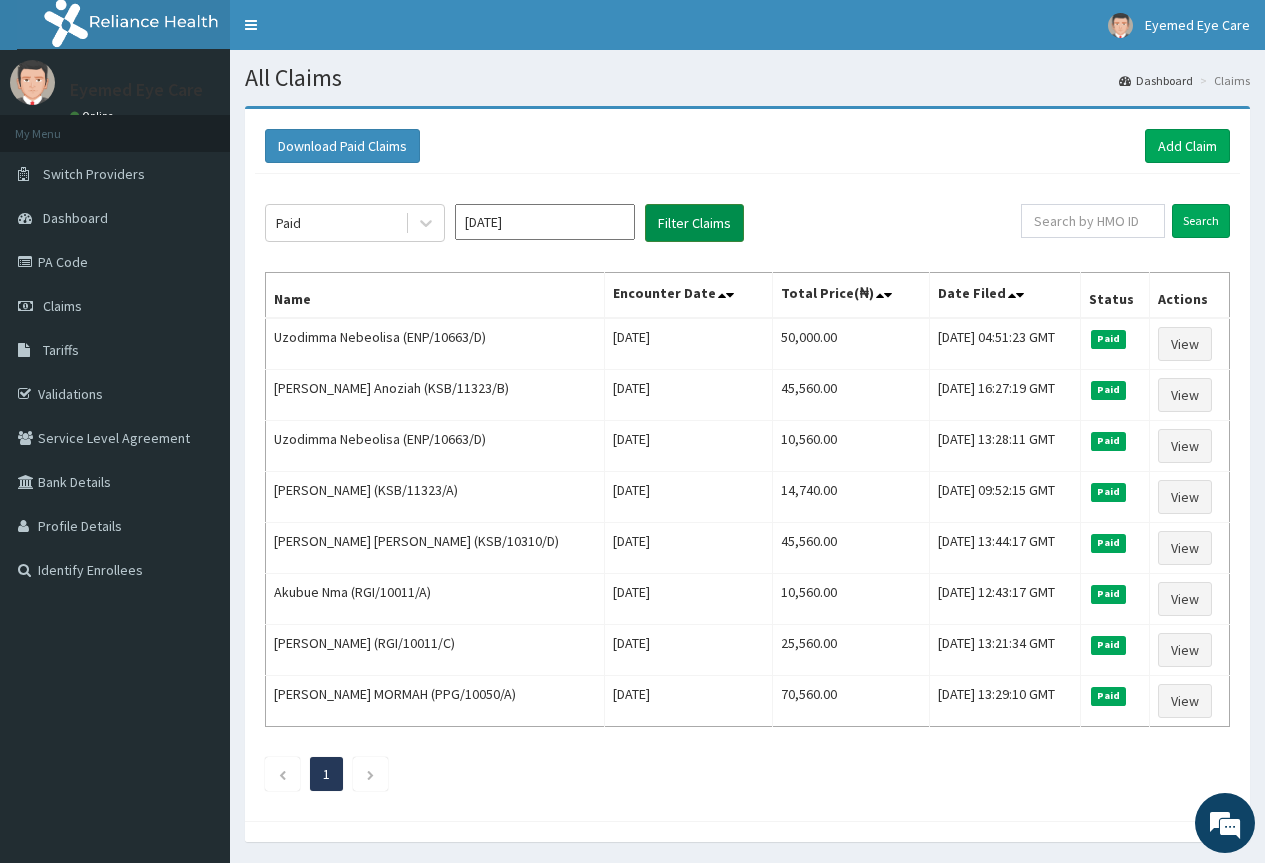 scroll, scrollTop: 0, scrollLeft: 0, axis: both 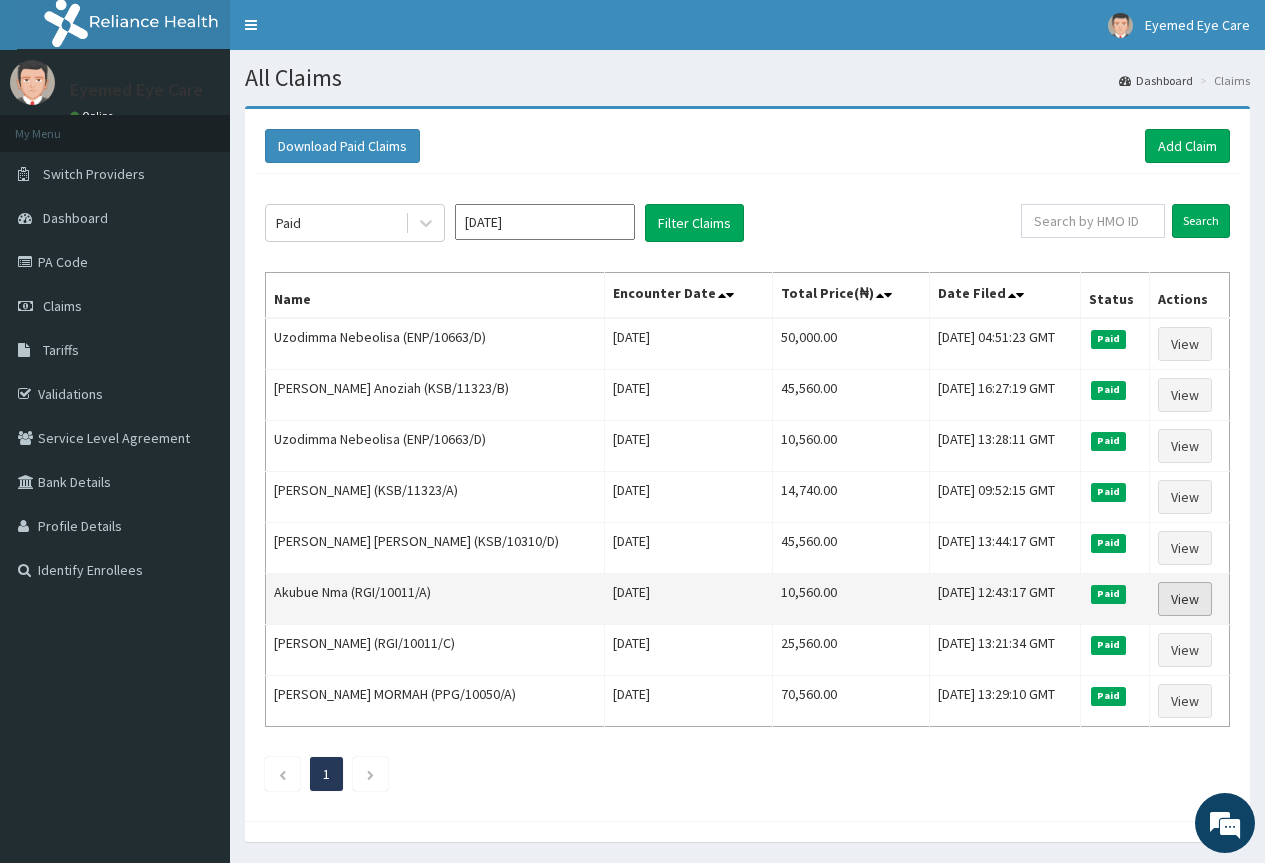 click on "View" at bounding box center [1185, 599] 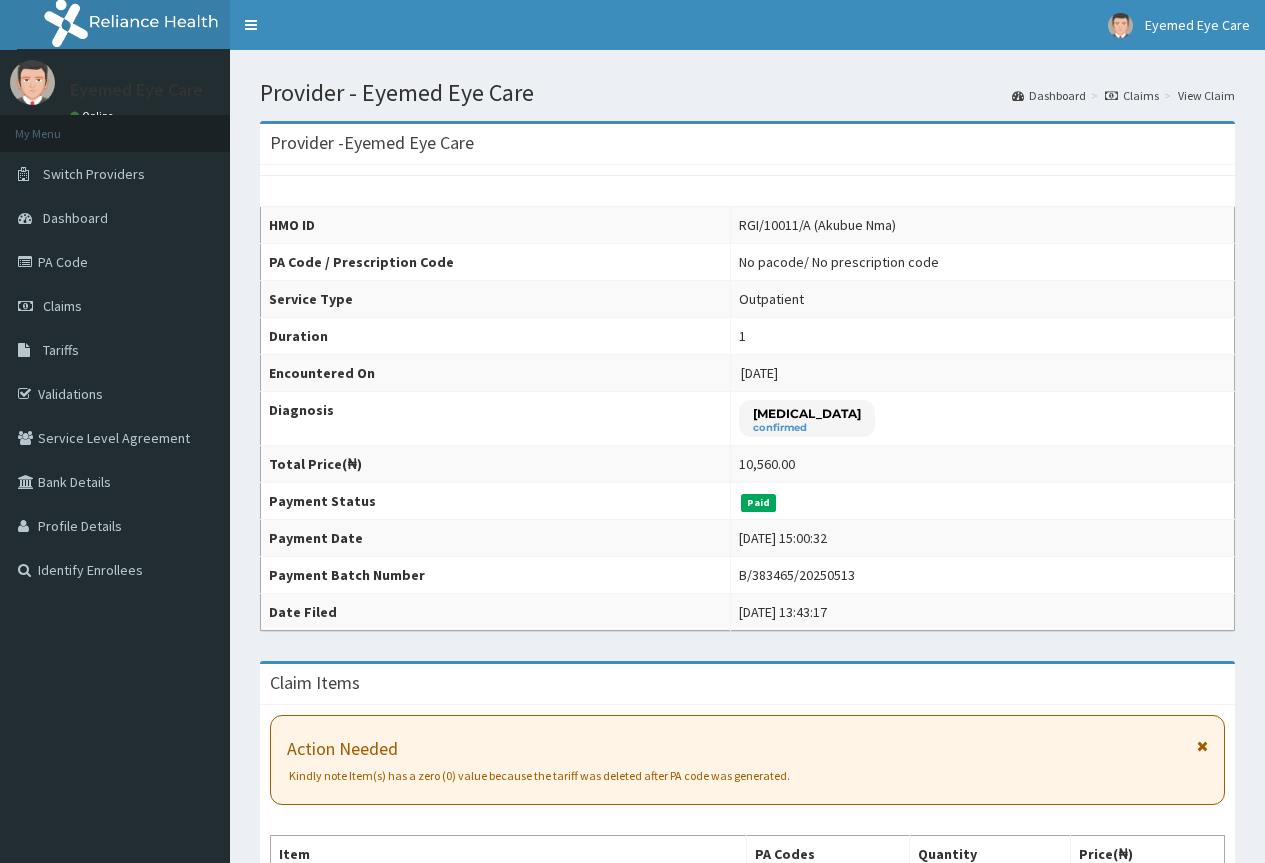 scroll, scrollTop: 0, scrollLeft: 0, axis: both 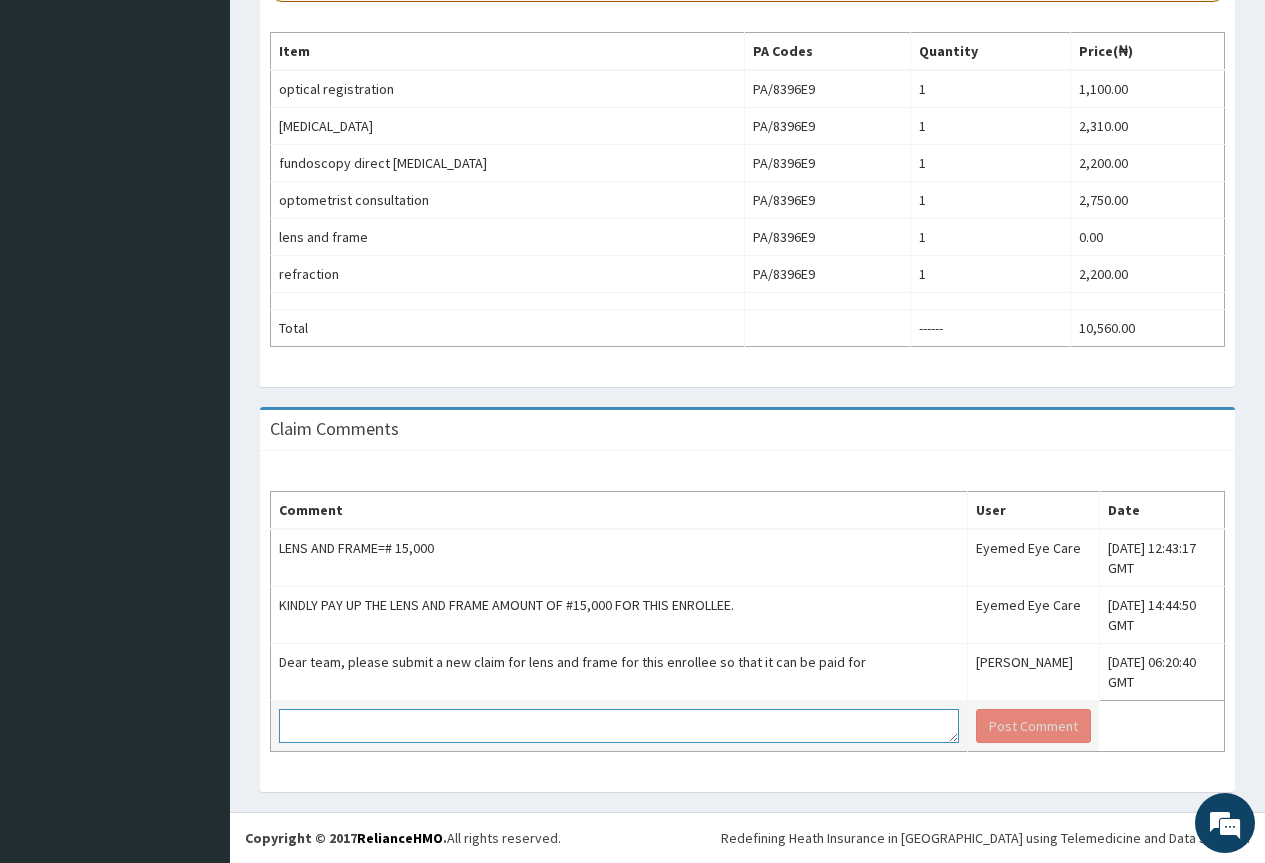 click at bounding box center (619, 726) 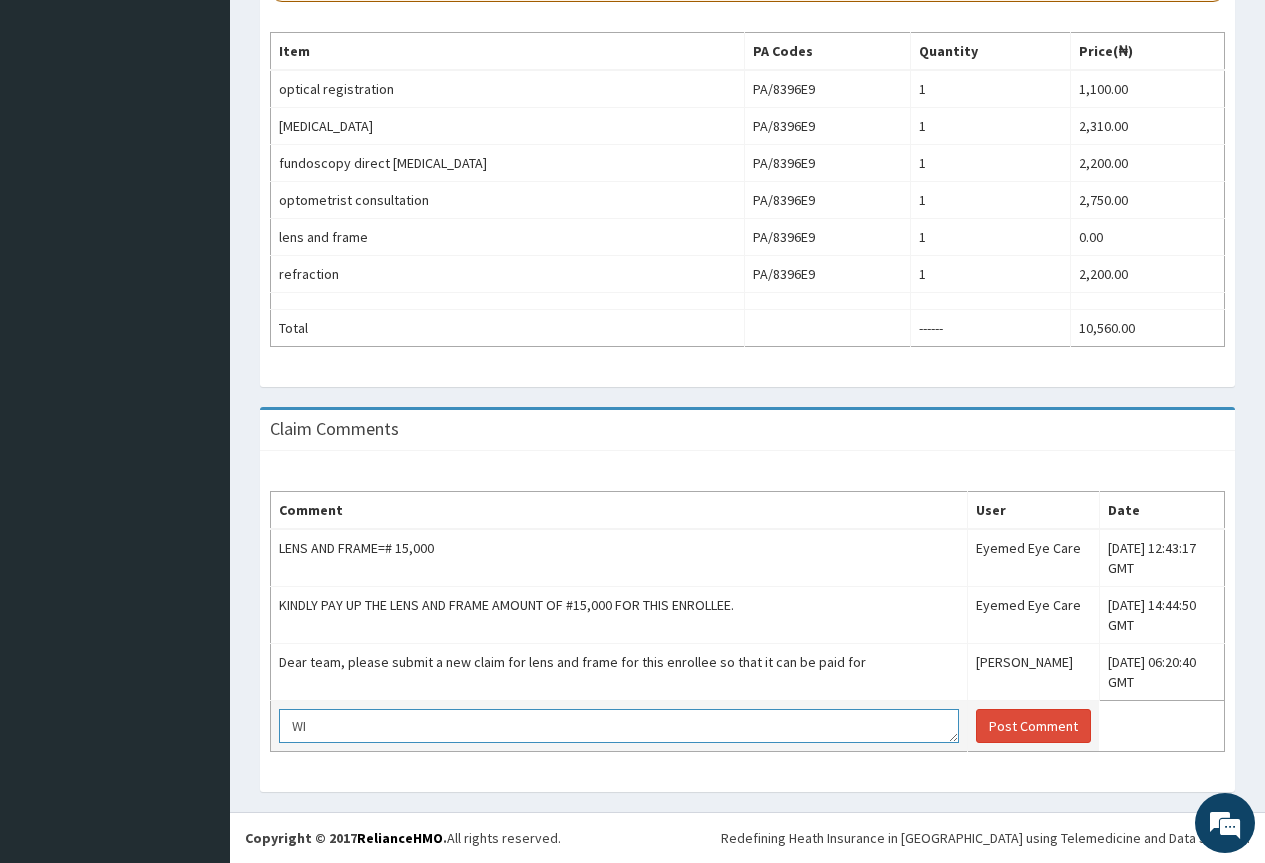 type on "W" 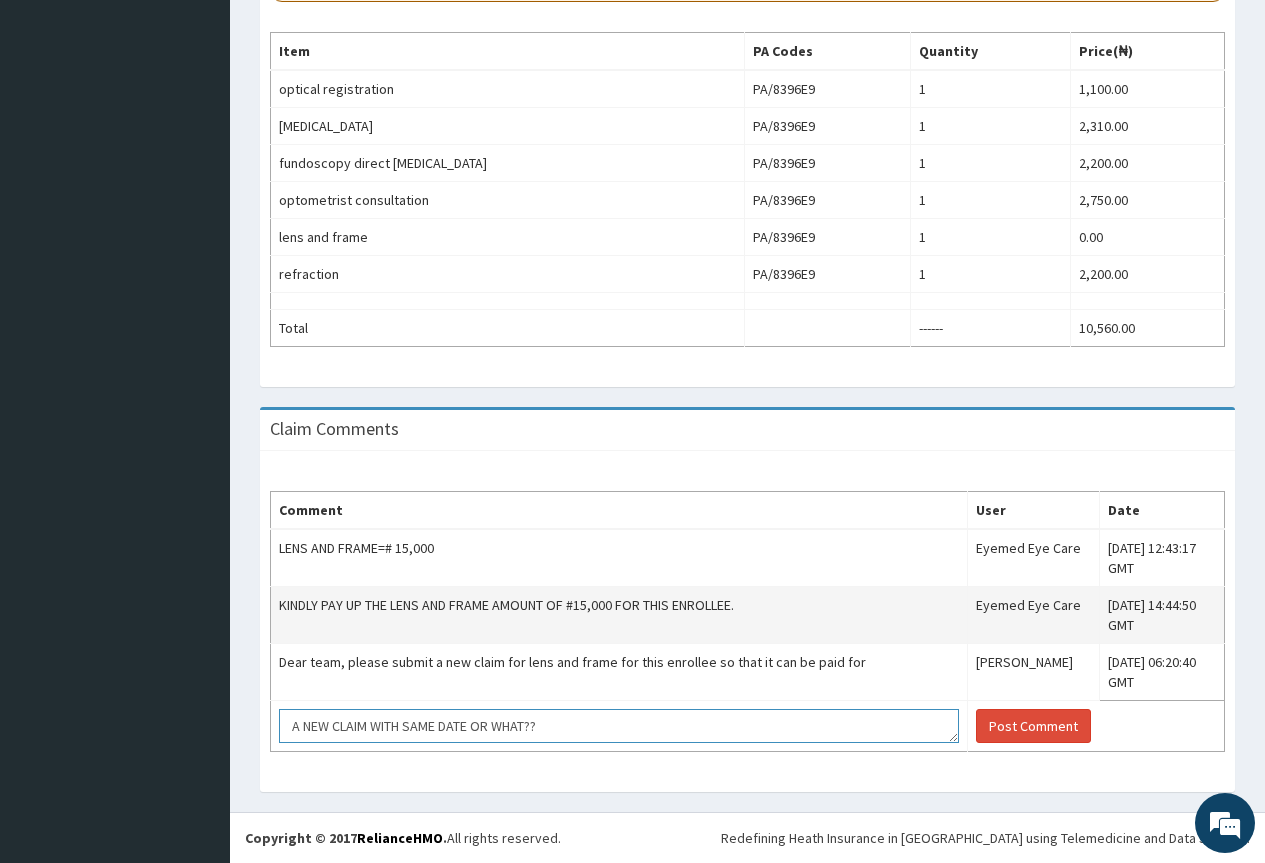 scroll, scrollTop: 703, scrollLeft: 0, axis: vertical 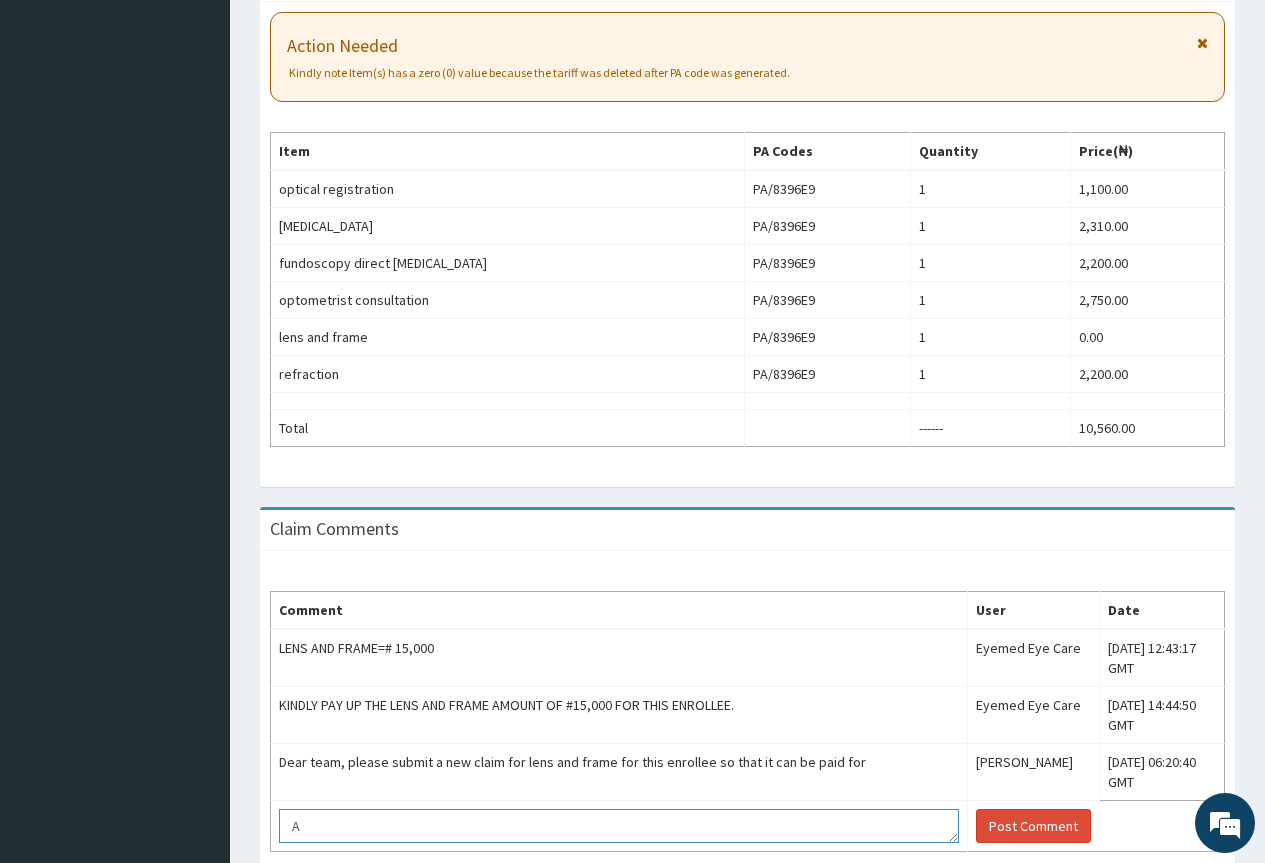 type on "A" 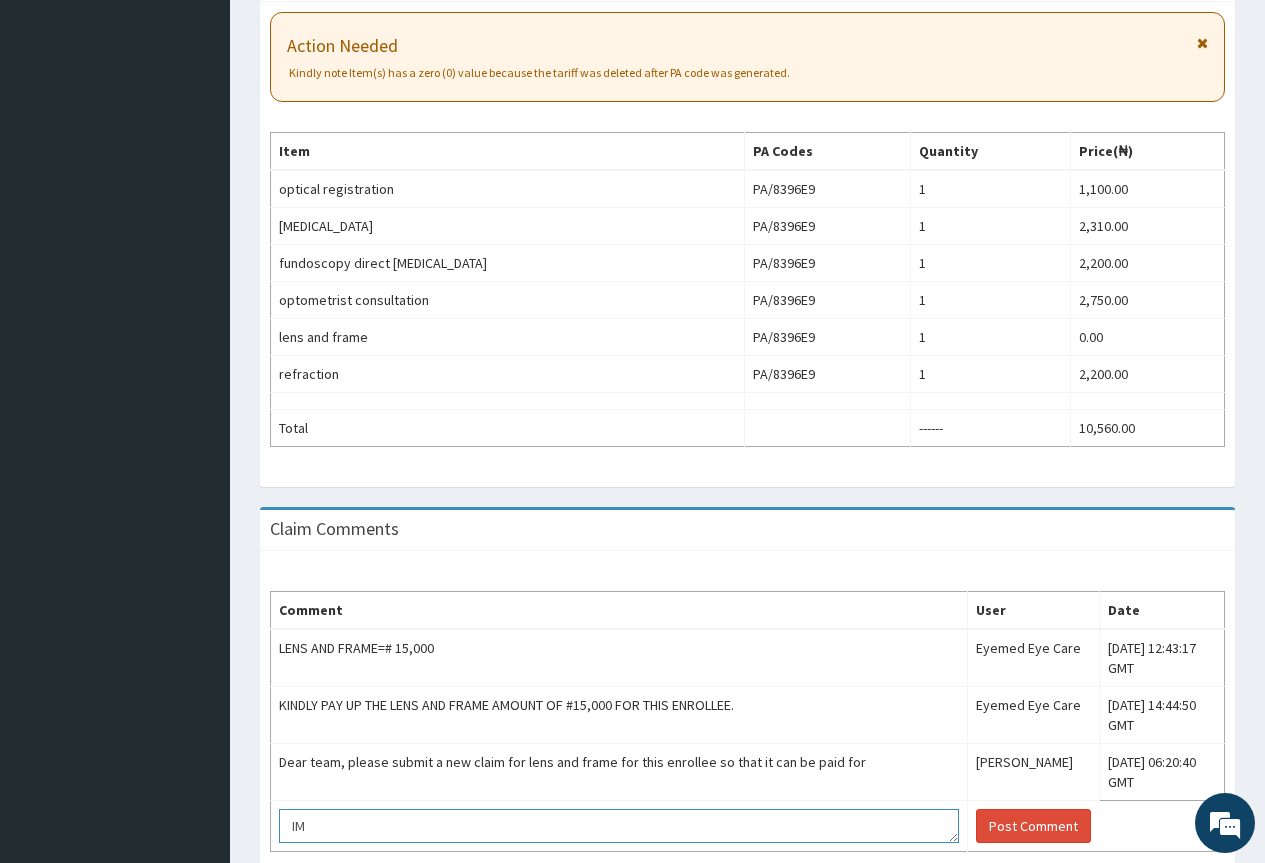 type on "I" 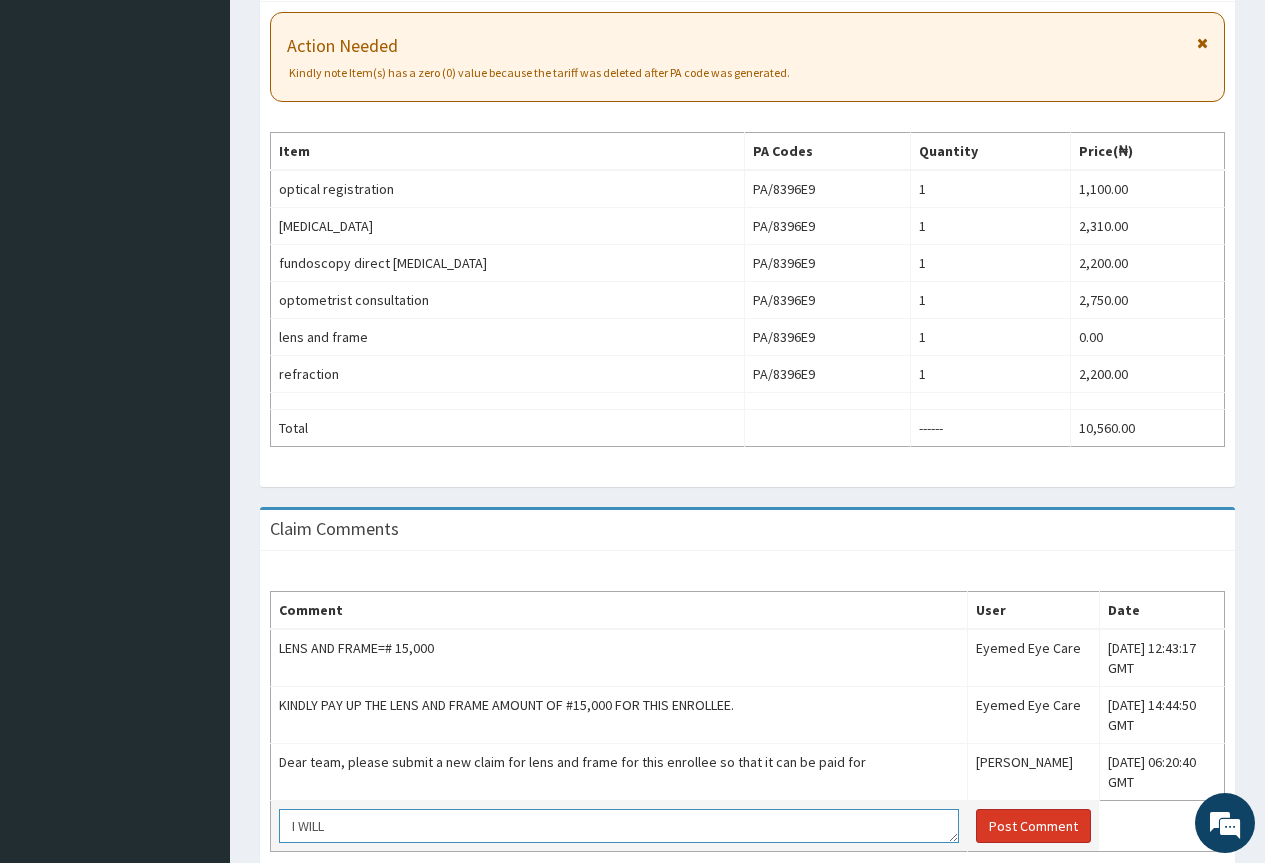 type on "I WILL" 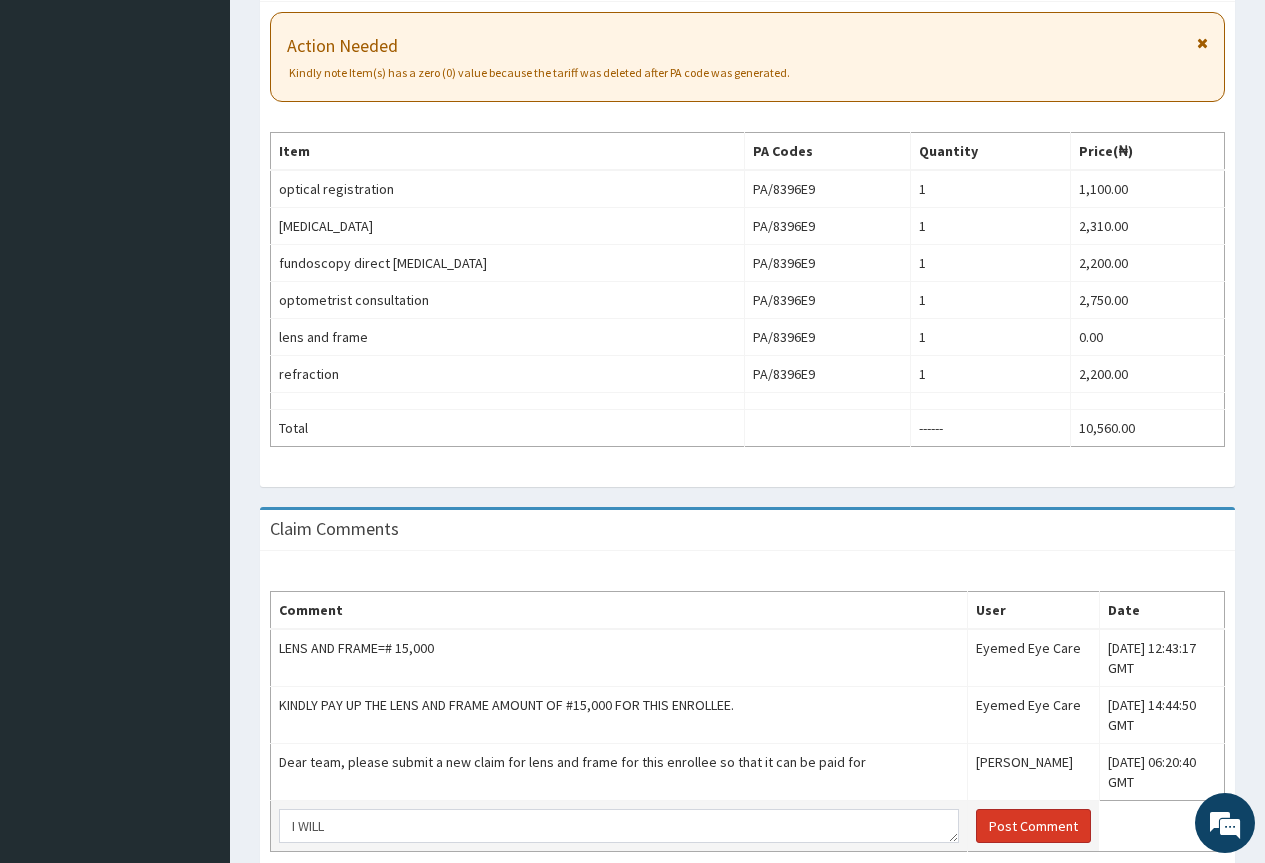 click on "Post Comment" at bounding box center (1033, 826) 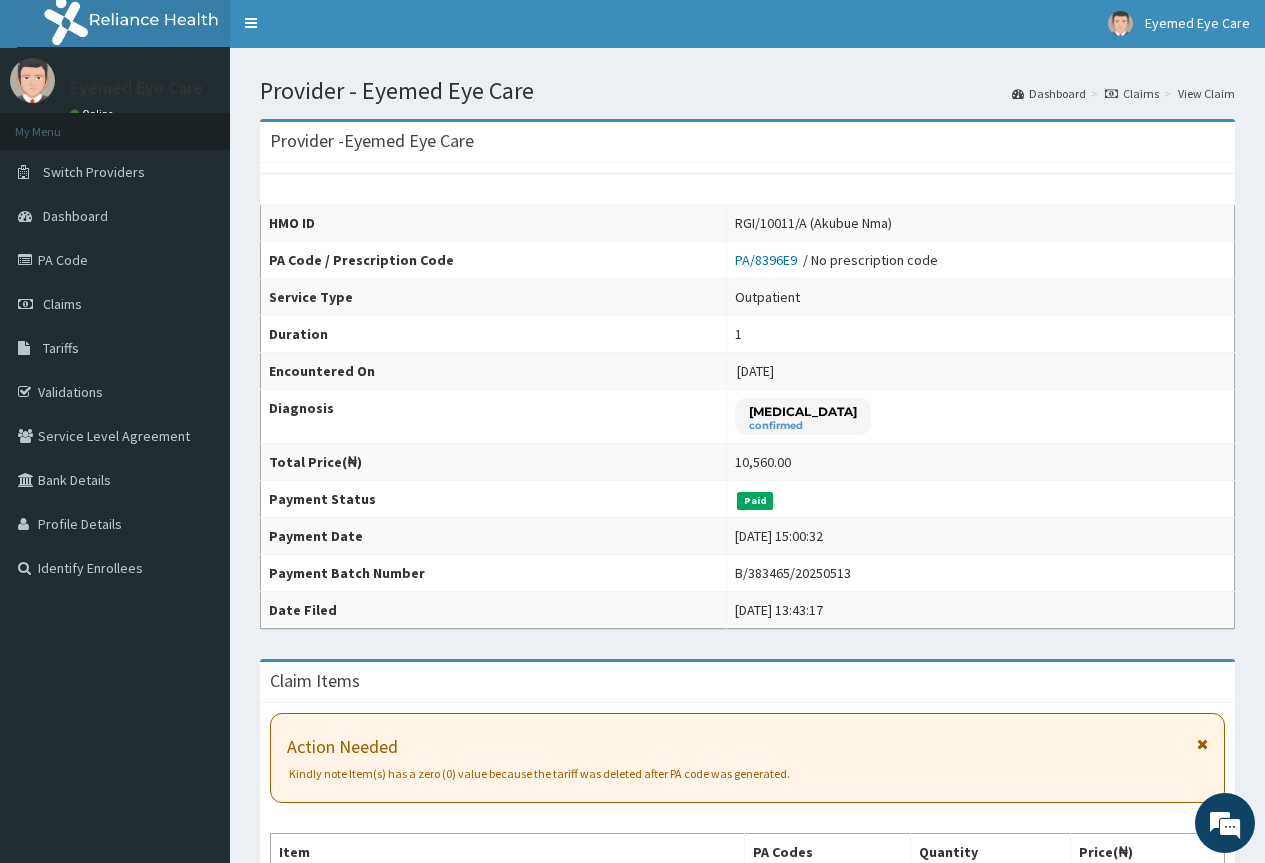 scroll, scrollTop: 0, scrollLeft: 0, axis: both 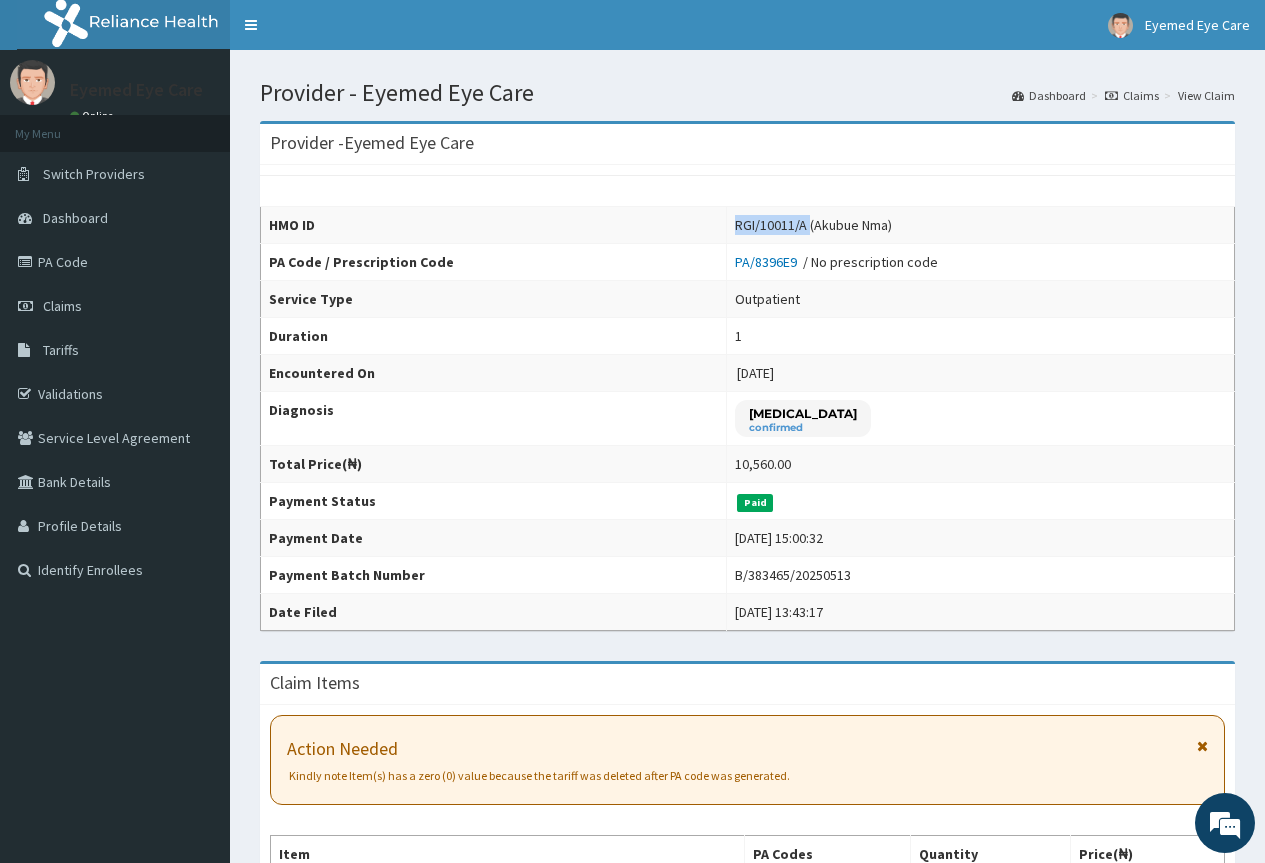 drag, startPoint x: 797, startPoint y: 224, endPoint x: 671, endPoint y: 213, distance: 126.47925 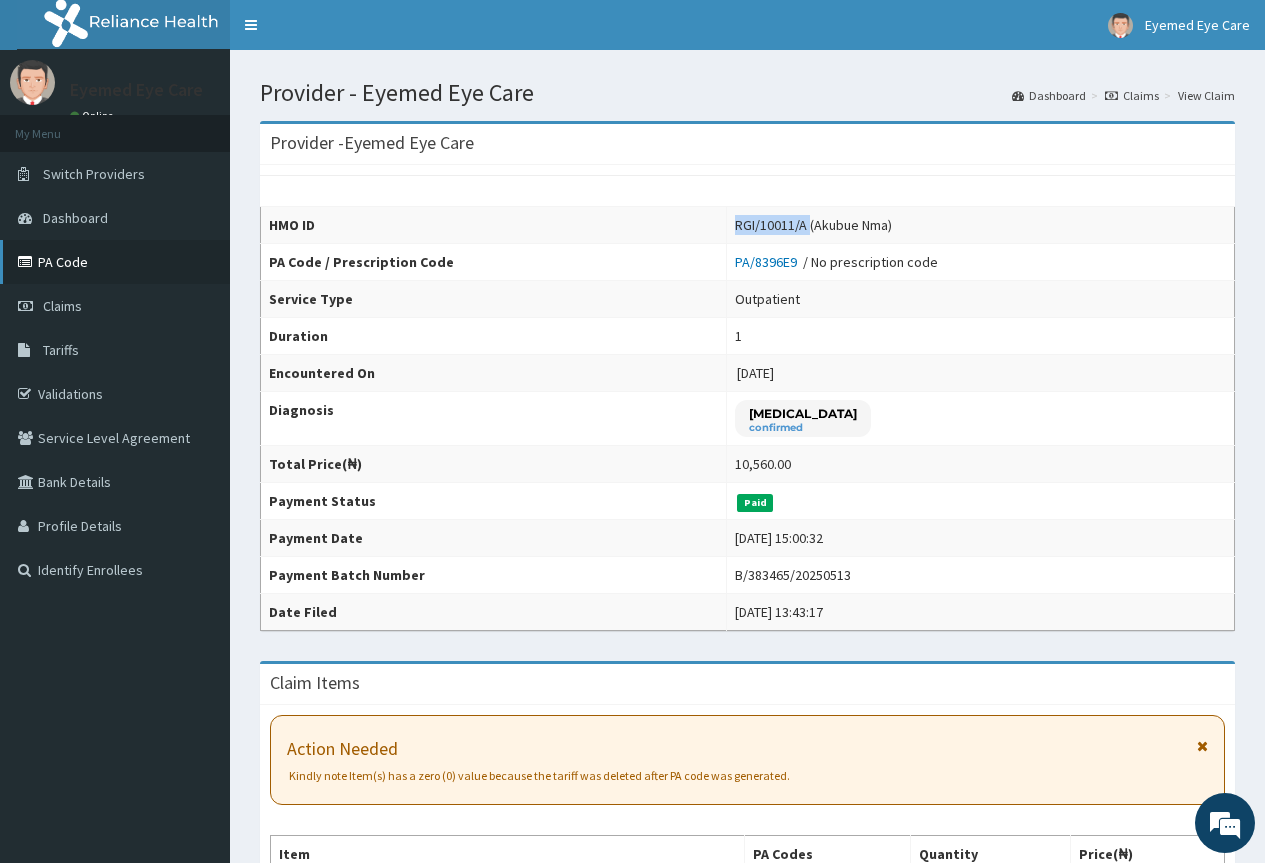 click on "PA Code" at bounding box center [115, 262] 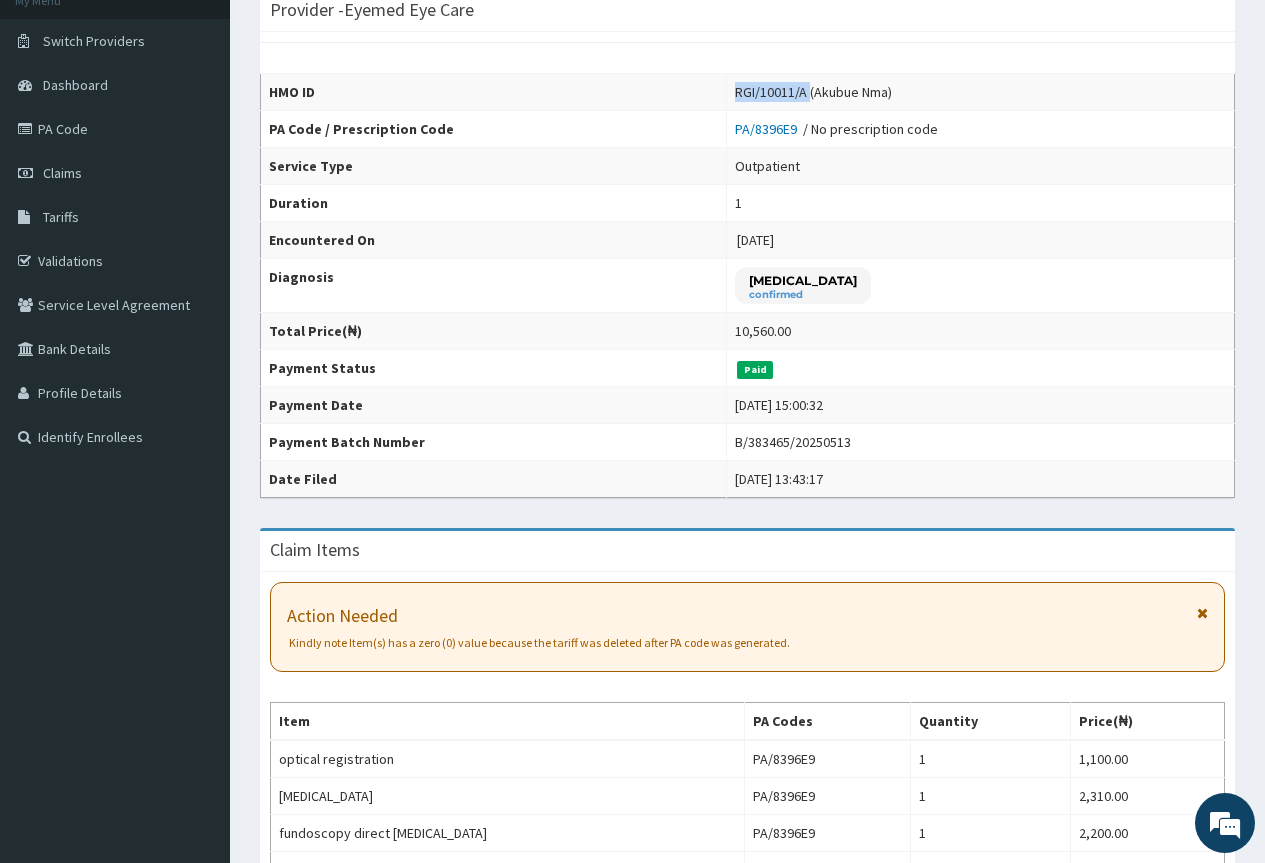 scroll, scrollTop: 300, scrollLeft: 0, axis: vertical 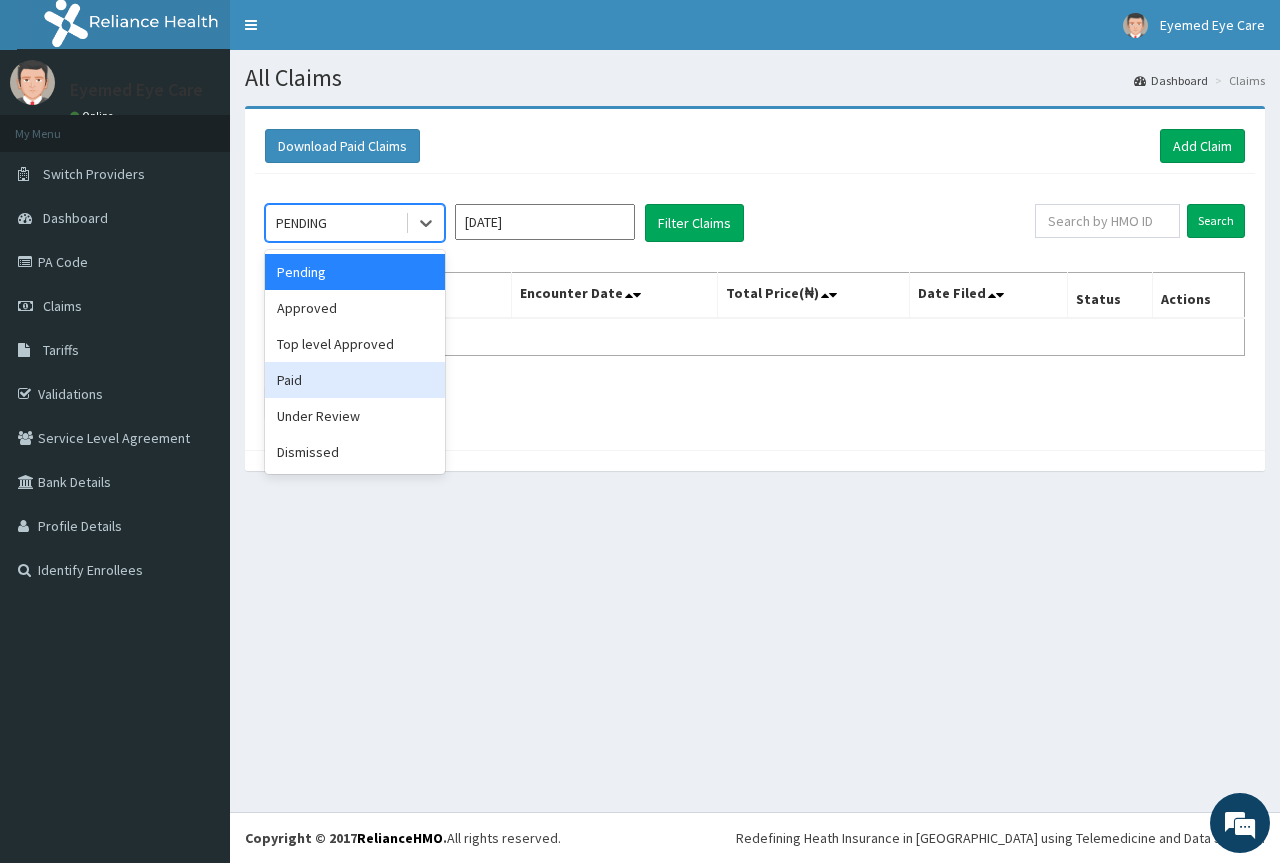 click on "Paid" at bounding box center (355, 380) 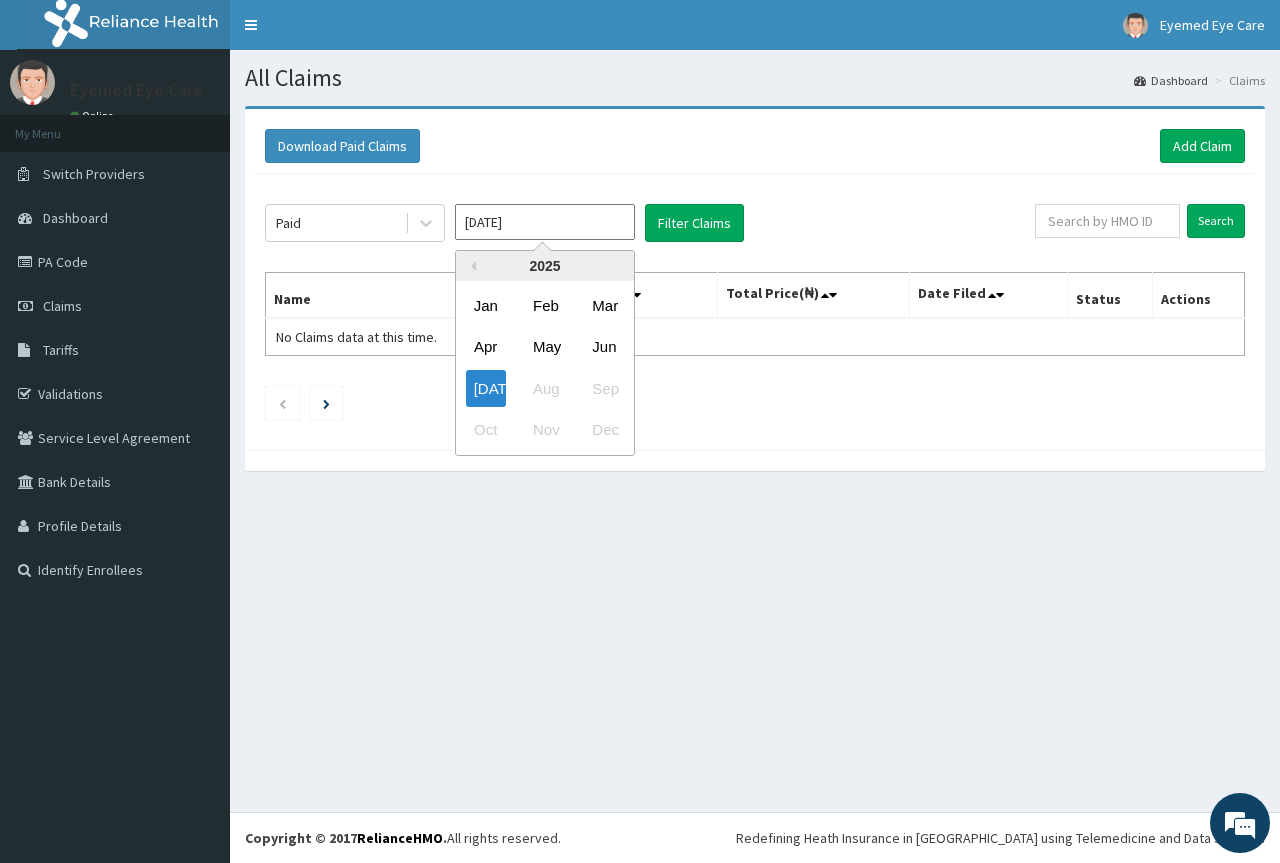 click on "Jul 2025" at bounding box center [545, 222] 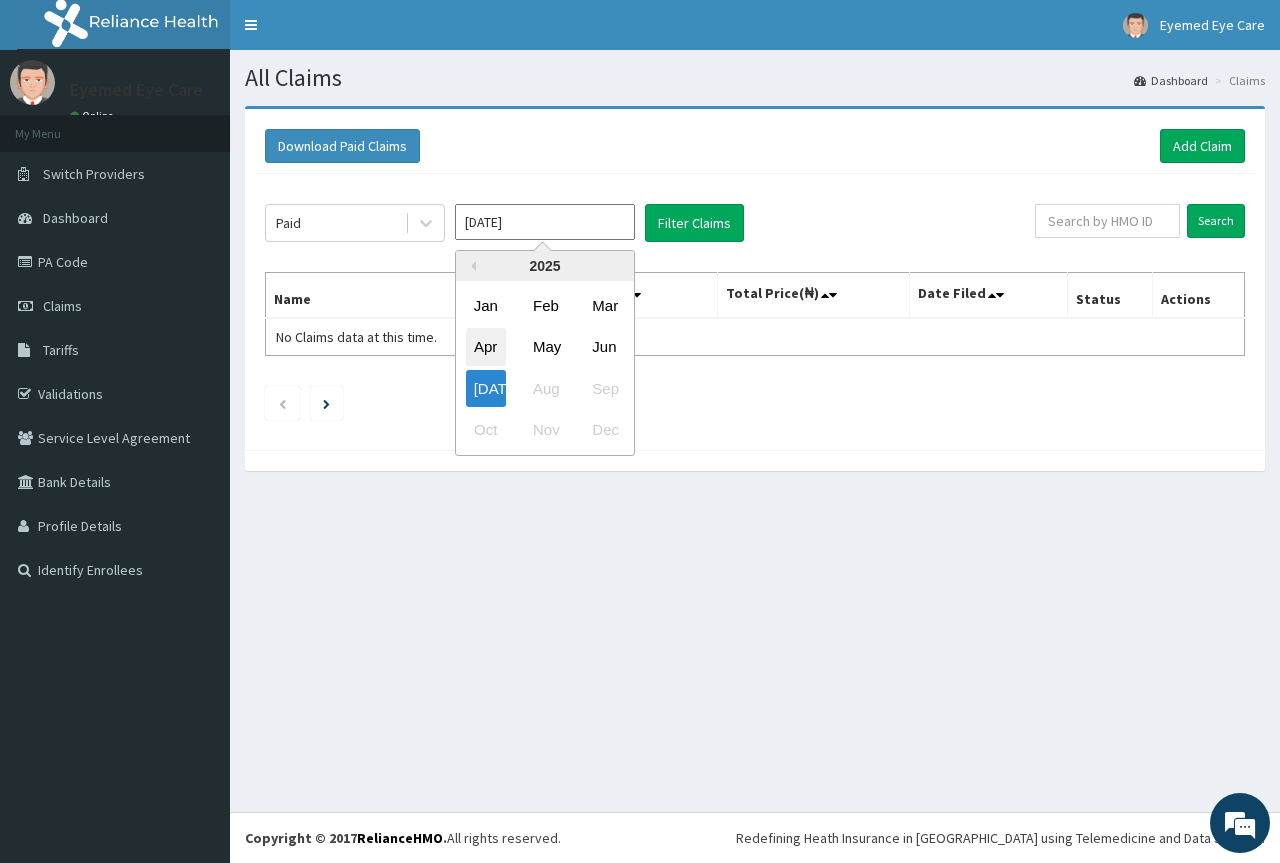 click on "Apr" at bounding box center [486, 347] 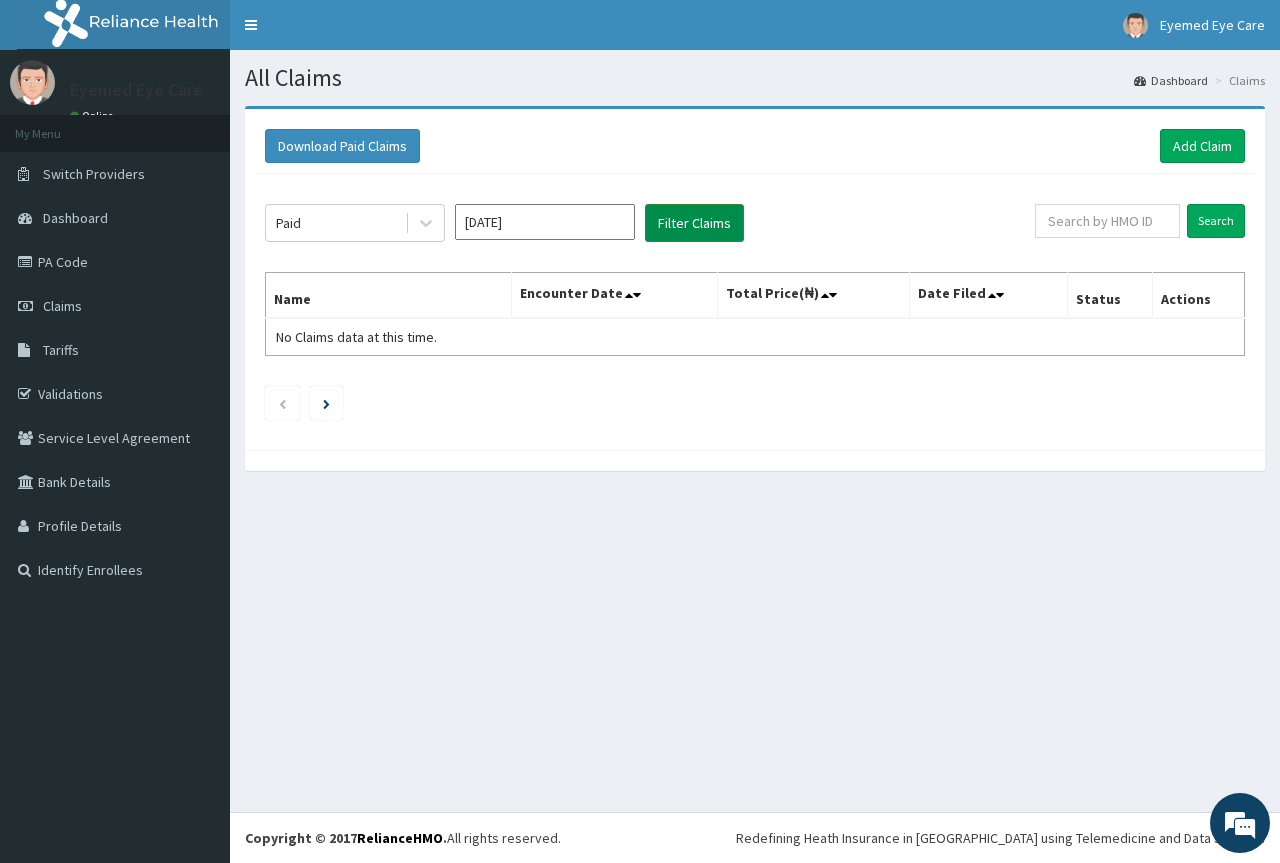 click on "Filter Claims" at bounding box center (694, 223) 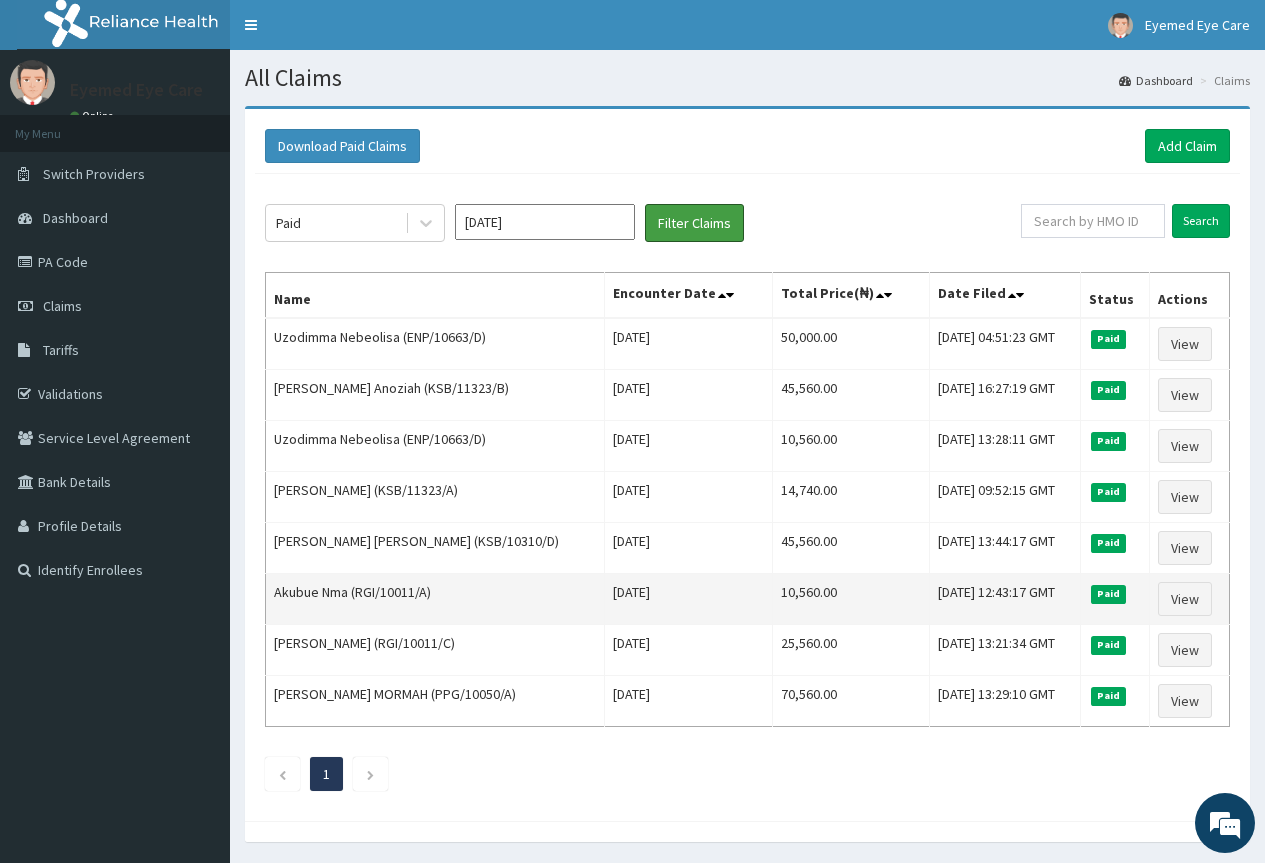 scroll, scrollTop: 0, scrollLeft: 0, axis: both 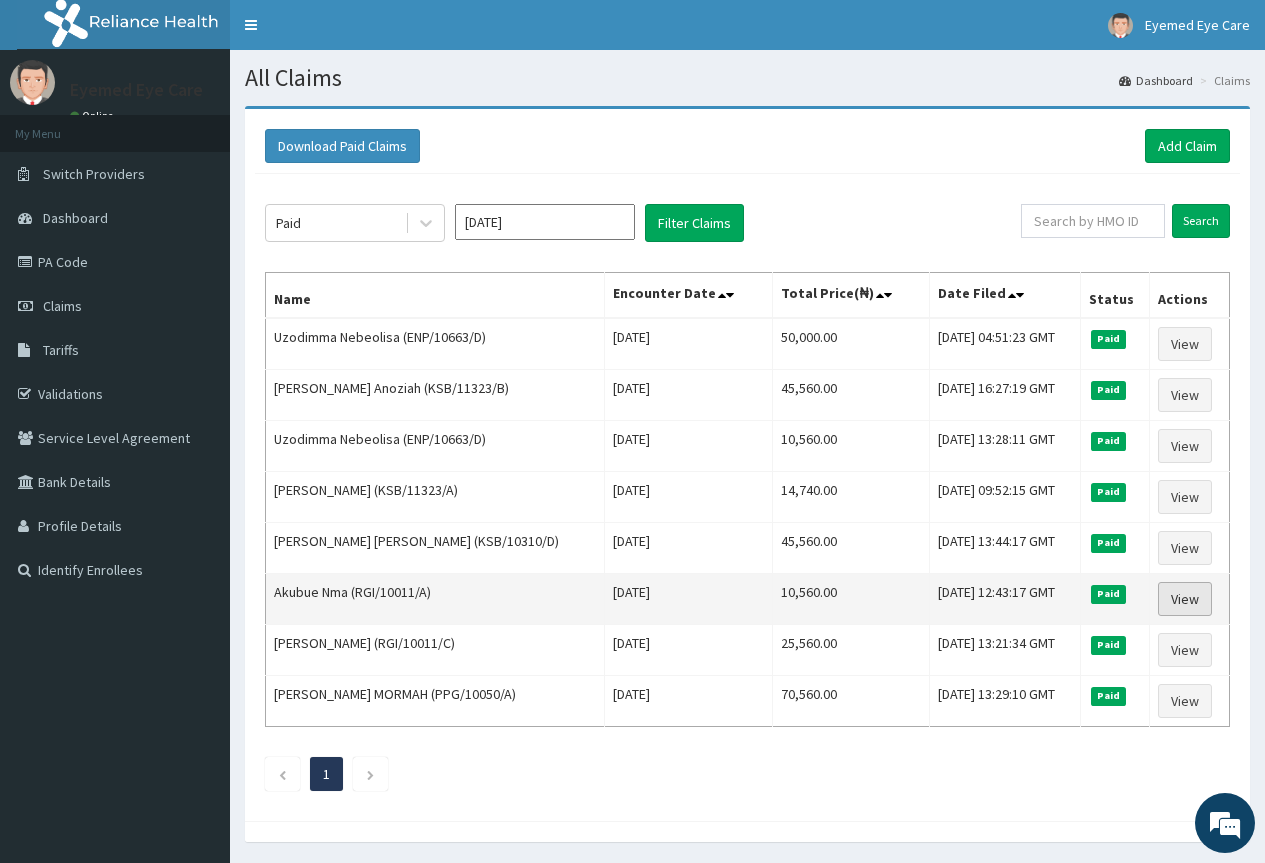 click on "View" at bounding box center (1185, 599) 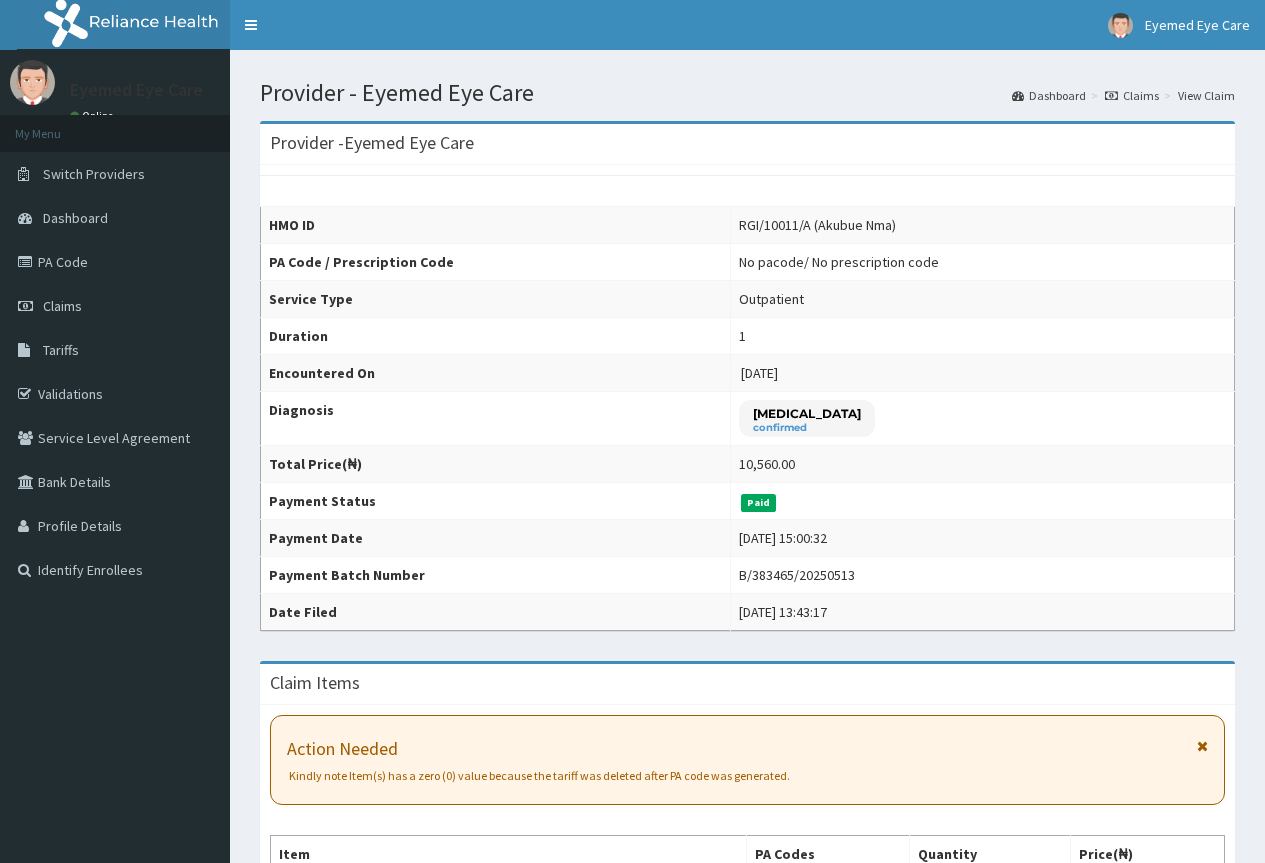 scroll, scrollTop: 0, scrollLeft: 0, axis: both 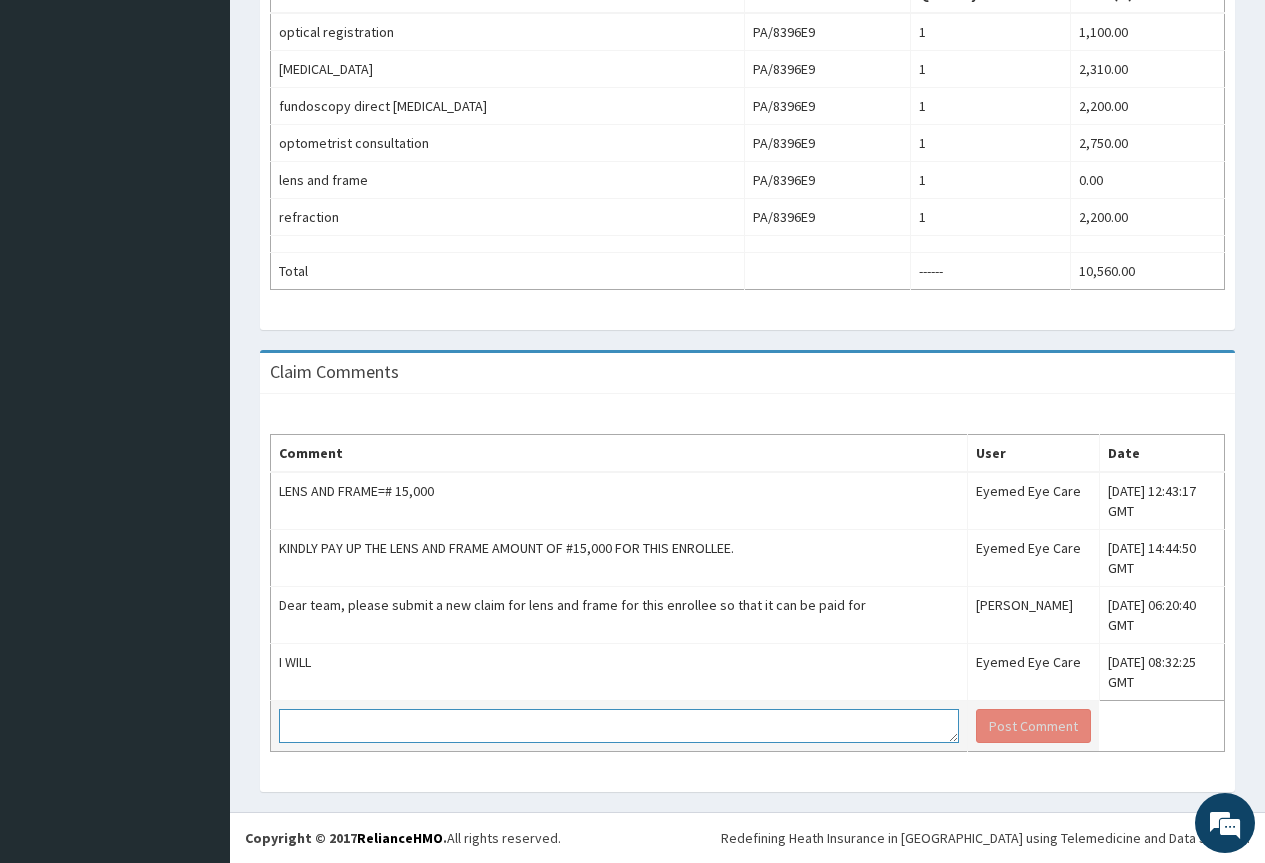 click at bounding box center [619, 726] 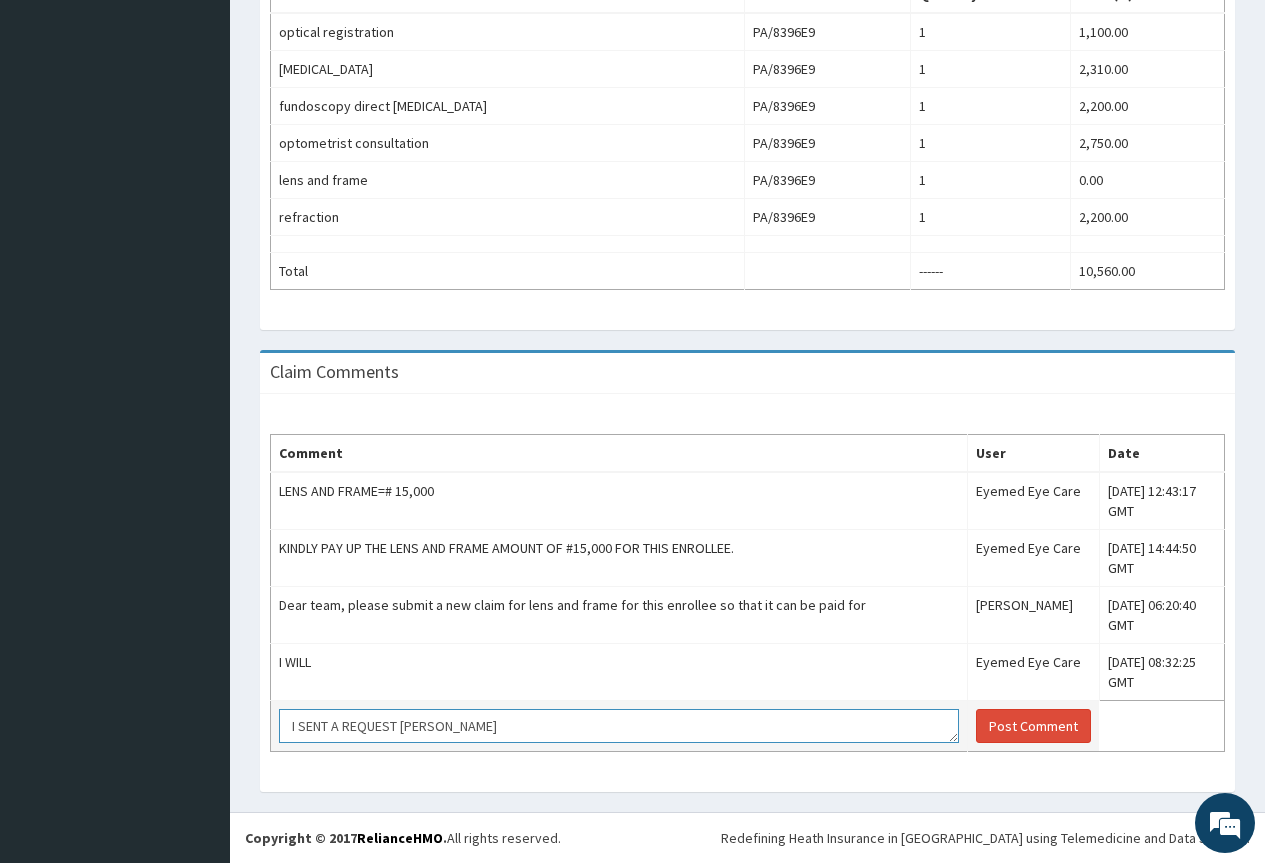 scroll, scrollTop: 0, scrollLeft: 0, axis: both 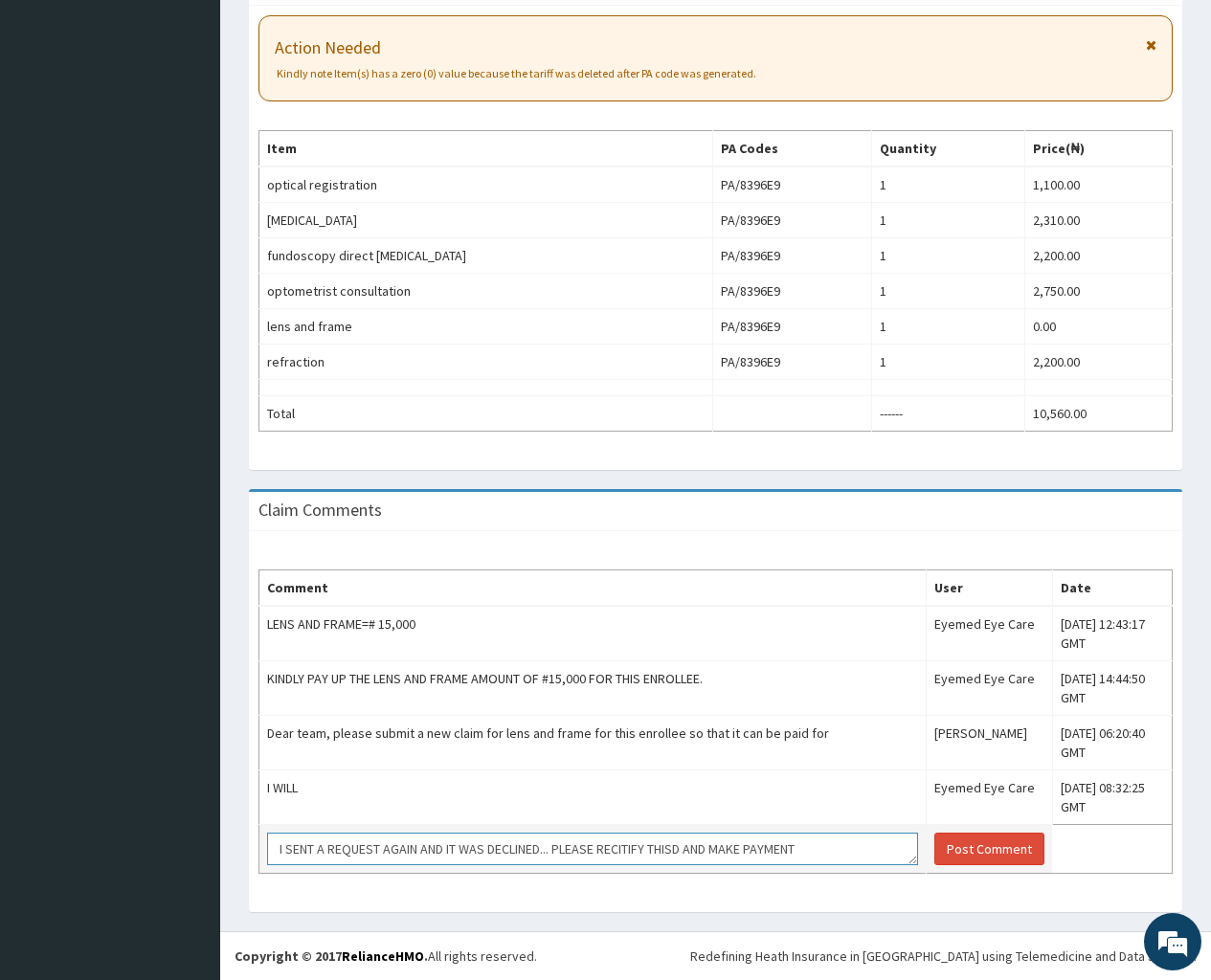 click on "I SENT A REQUEST AGAIN AND IT WAS DECLINED... PLEASE RECITIFY THISD AND MAKE PAYMENT" at bounding box center (593, 849) 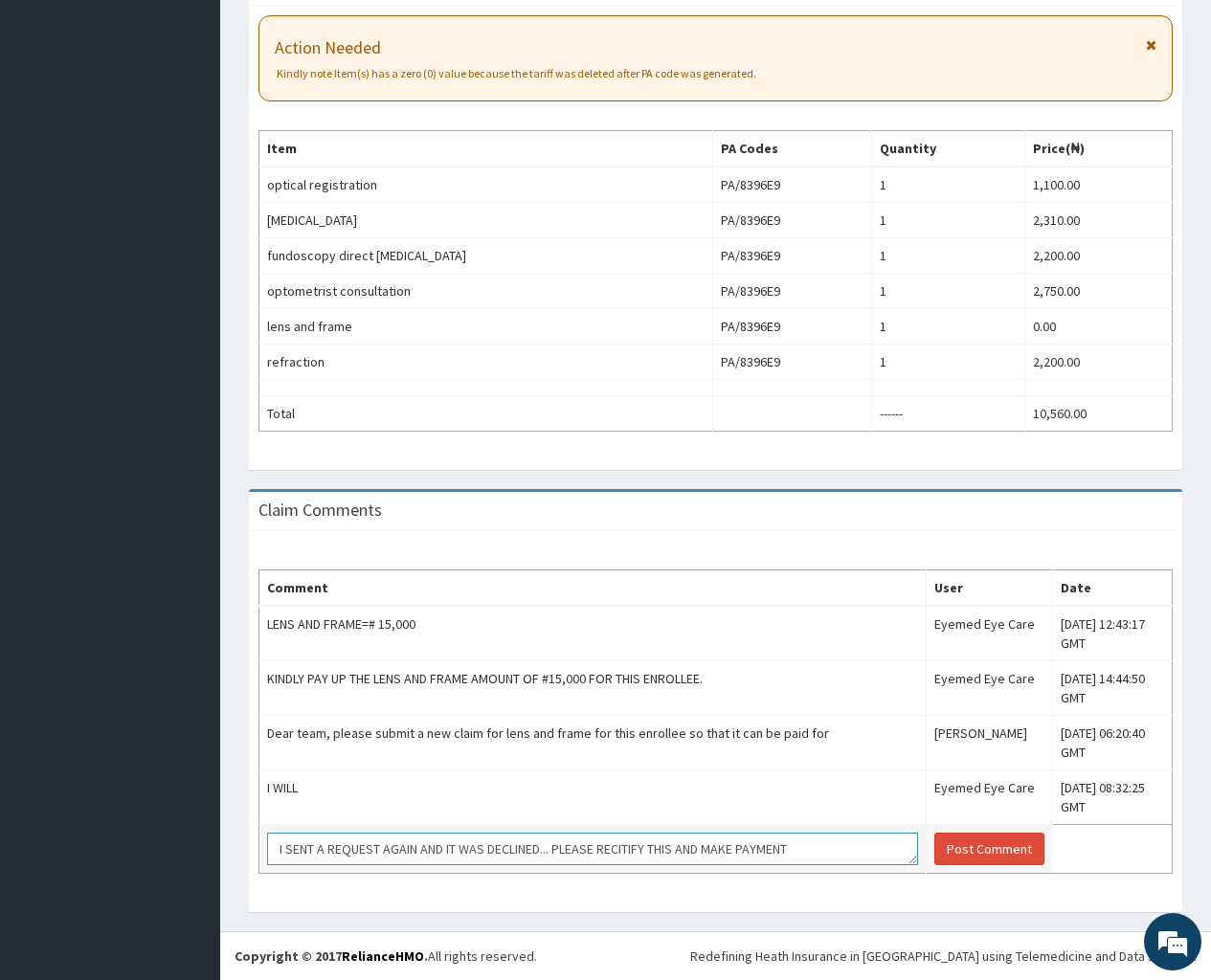 click on "I SENT A REQUEST AGAIN AND IT WAS DECLINED... PLEASE RECITIFY THIS AND MAKE PAYMENT" at bounding box center (593, 849) 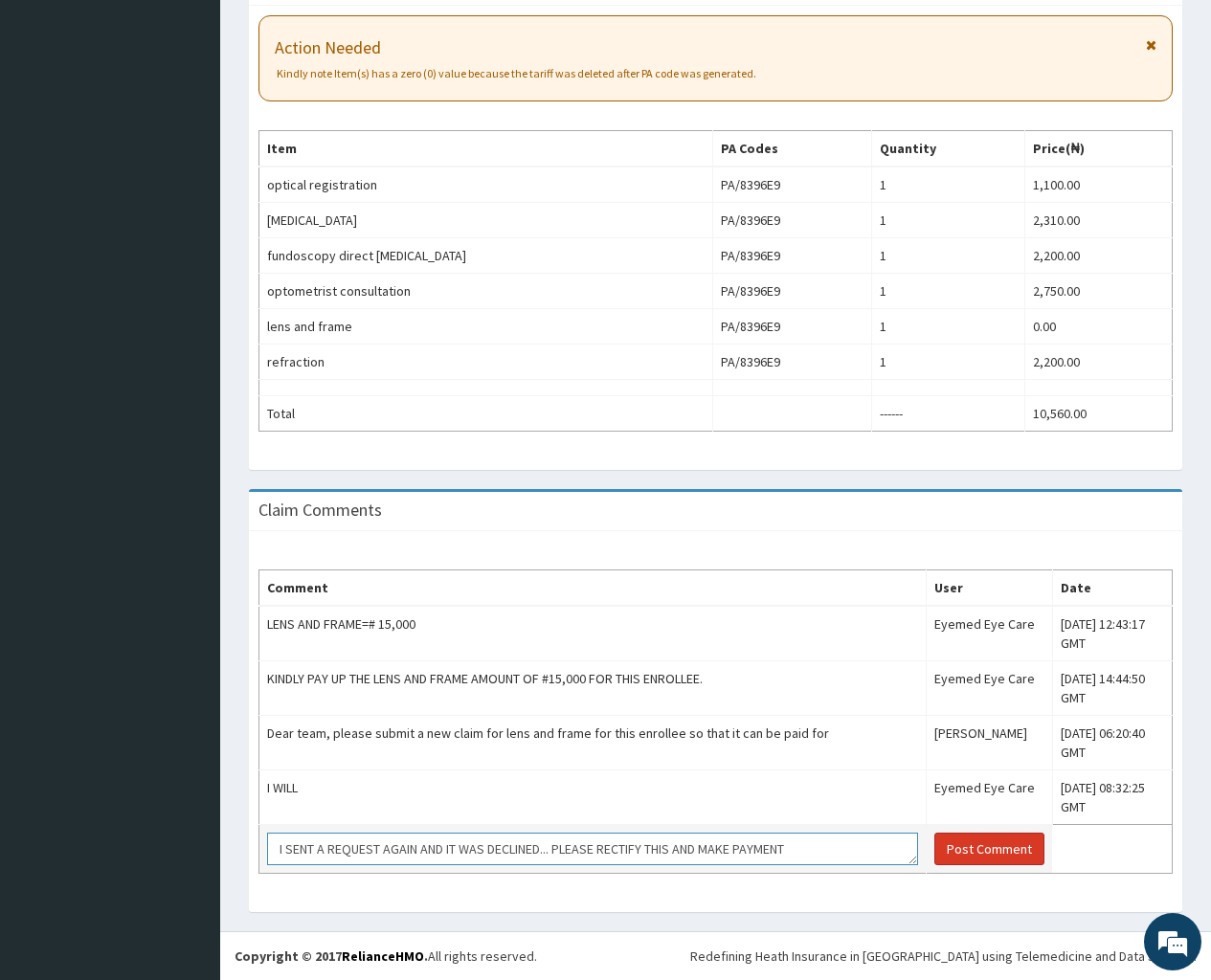 type on "I SENT A REQUEST AGAIN AND IT WAS DECLINED... PLEASE RECTIFY THIS AND MAKE PAYMENT" 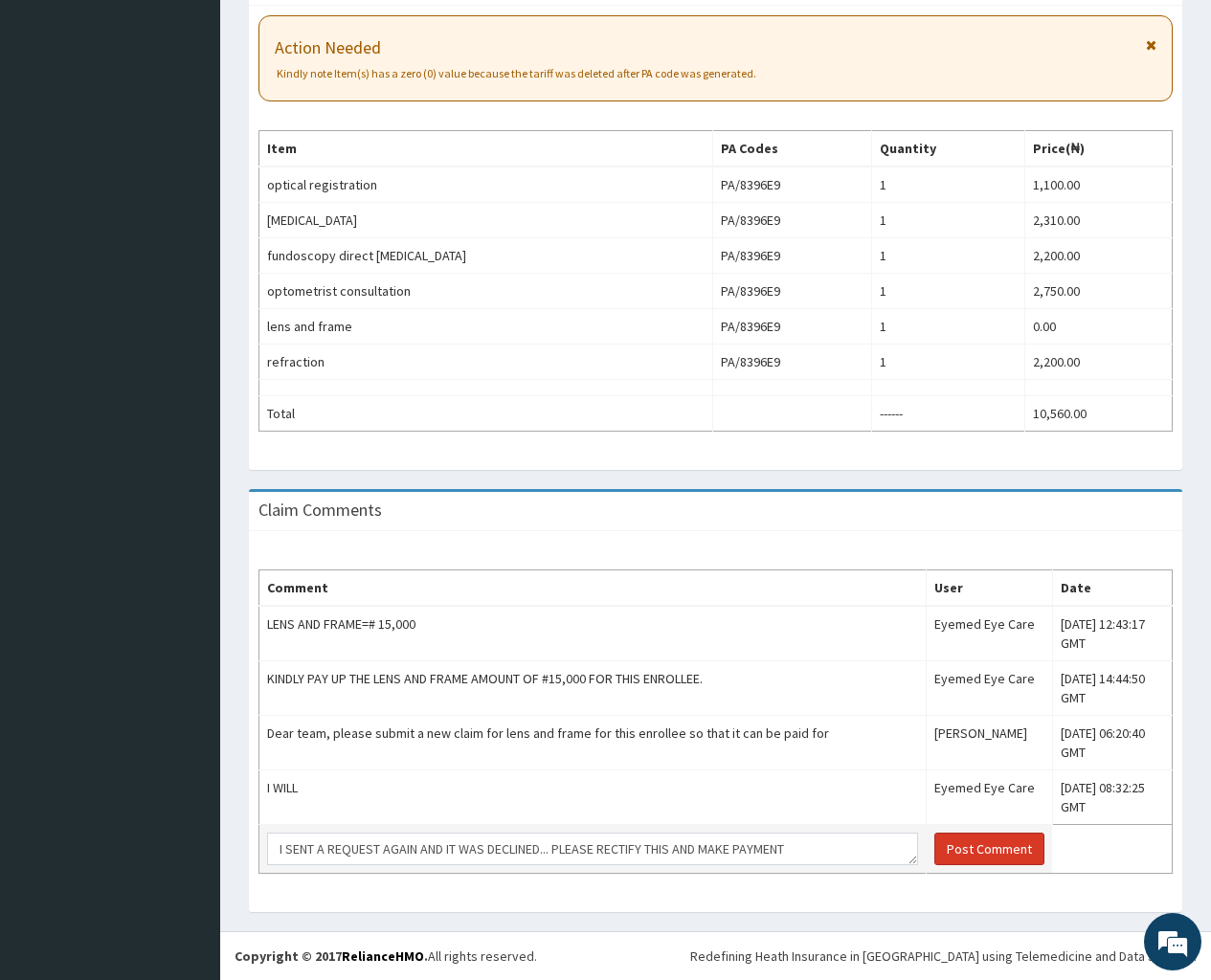 click on "Post Comment" at bounding box center [989, 849] 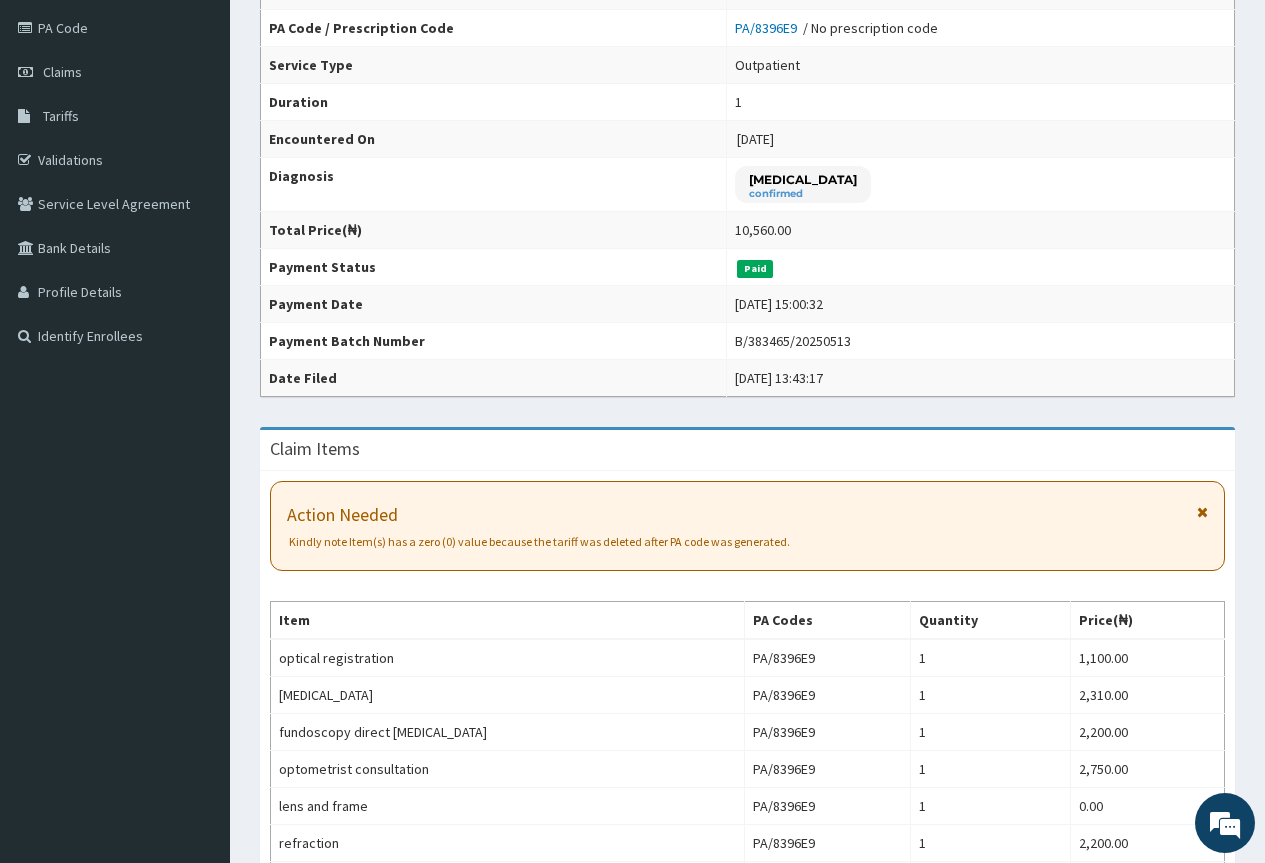 scroll, scrollTop: 0, scrollLeft: 0, axis: both 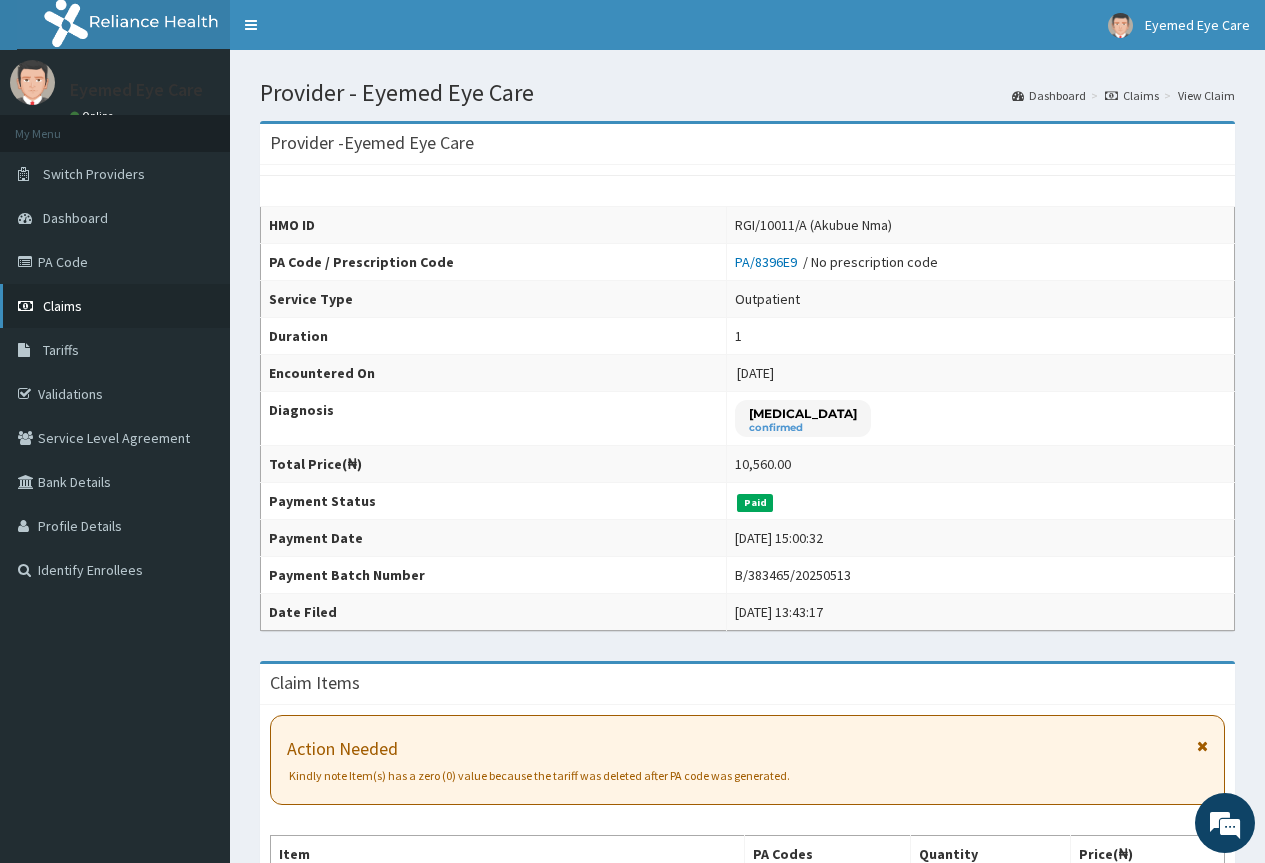 click on "Claims" at bounding box center (62, 306) 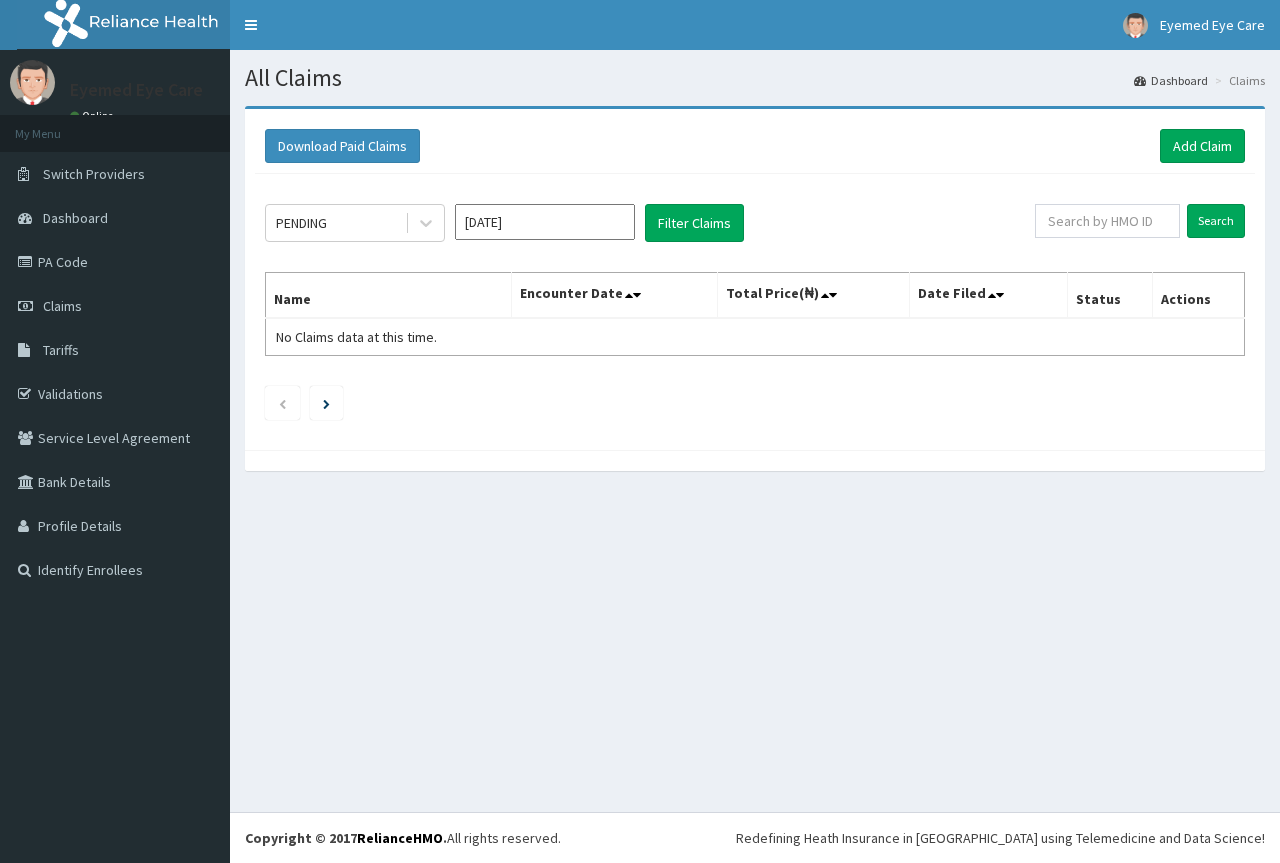 scroll, scrollTop: 0, scrollLeft: 0, axis: both 